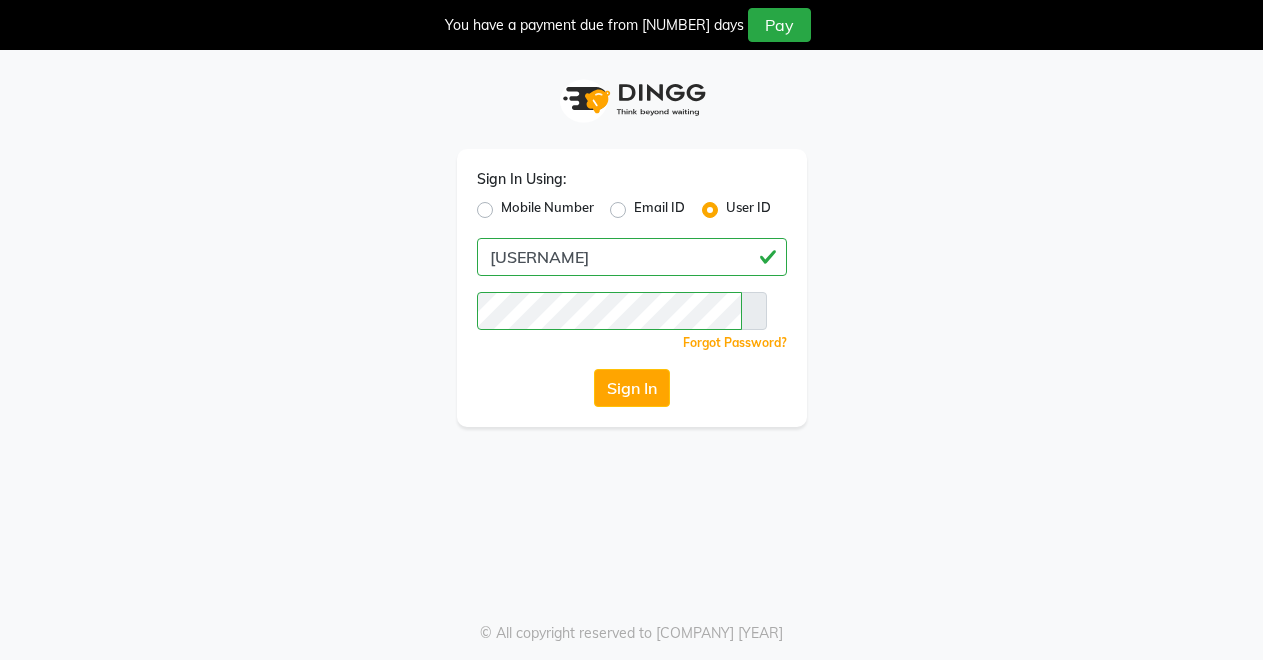 scroll, scrollTop: 0, scrollLeft: 0, axis: both 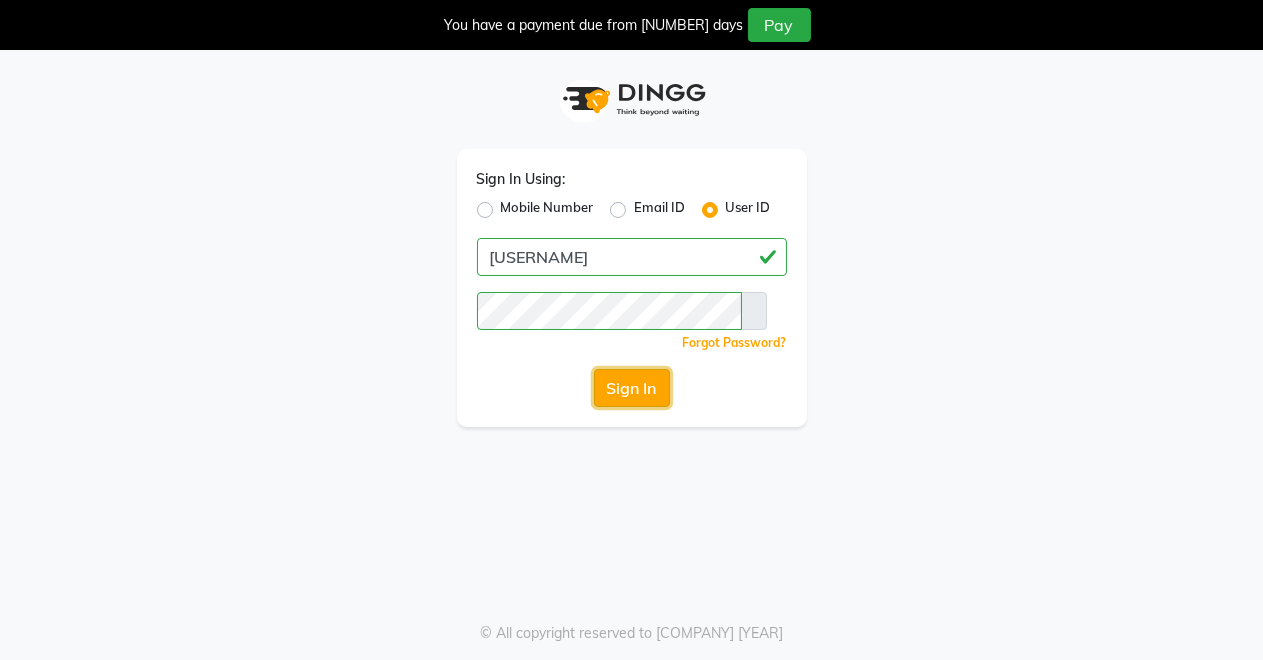click on "Sign In" at bounding box center [632, 388] 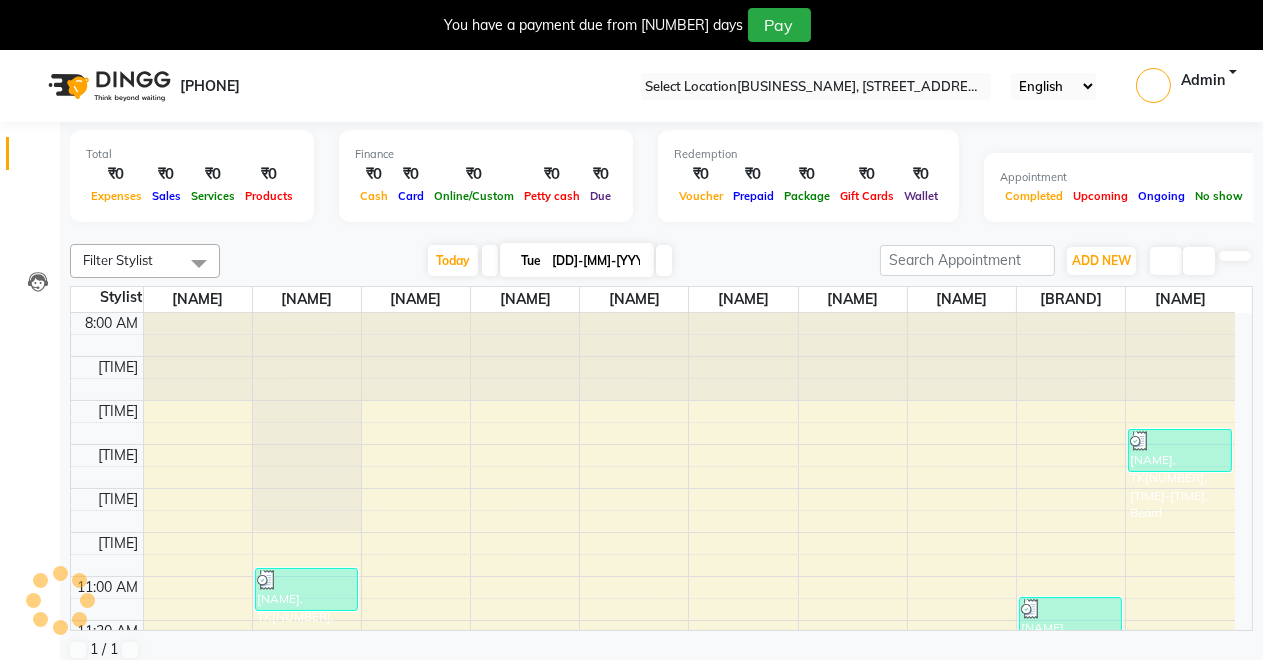 scroll, scrollTop: 0, scrollLeft: 0, axis: both 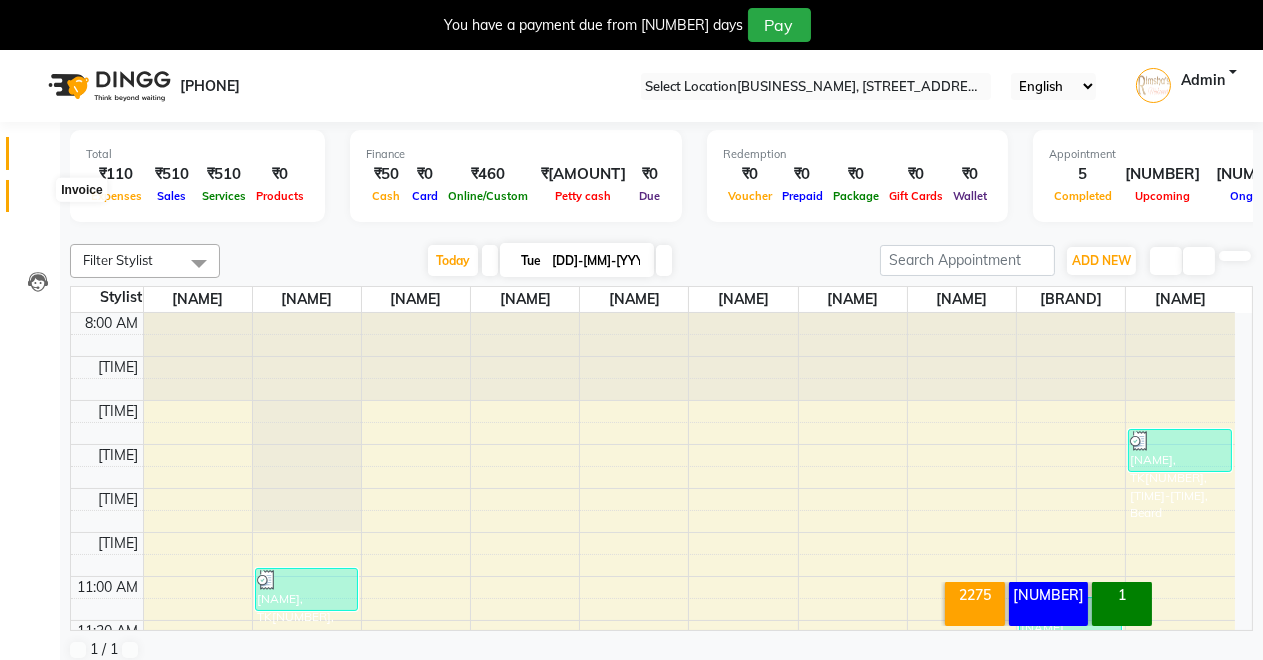 click at bounding box center [37, 201] 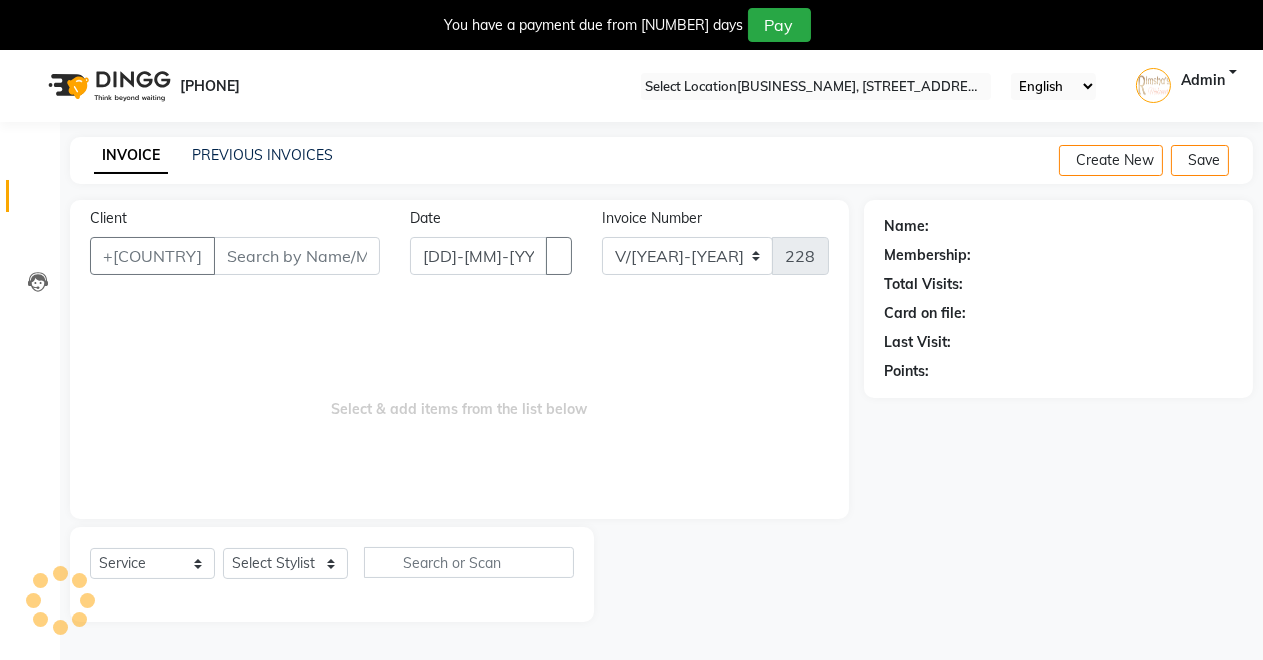 scroll, scrollTop: 49, scrollLeft: 0, axis: vertical 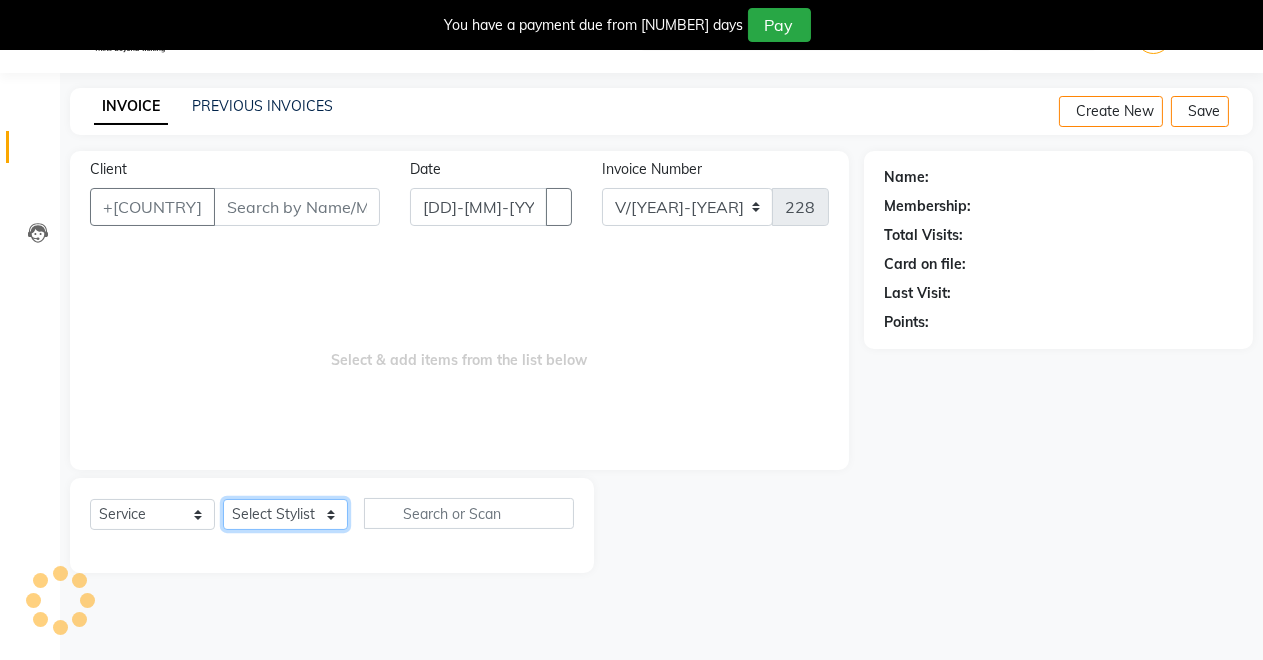 click on "Select Stylist Anil Swami DEMOSTAFF Dharmendra Yadav Jeetu Kushal [NAME] Rahul Sachin Dangoriya Shikha Suman Verma" at bounding box center [285, 514] 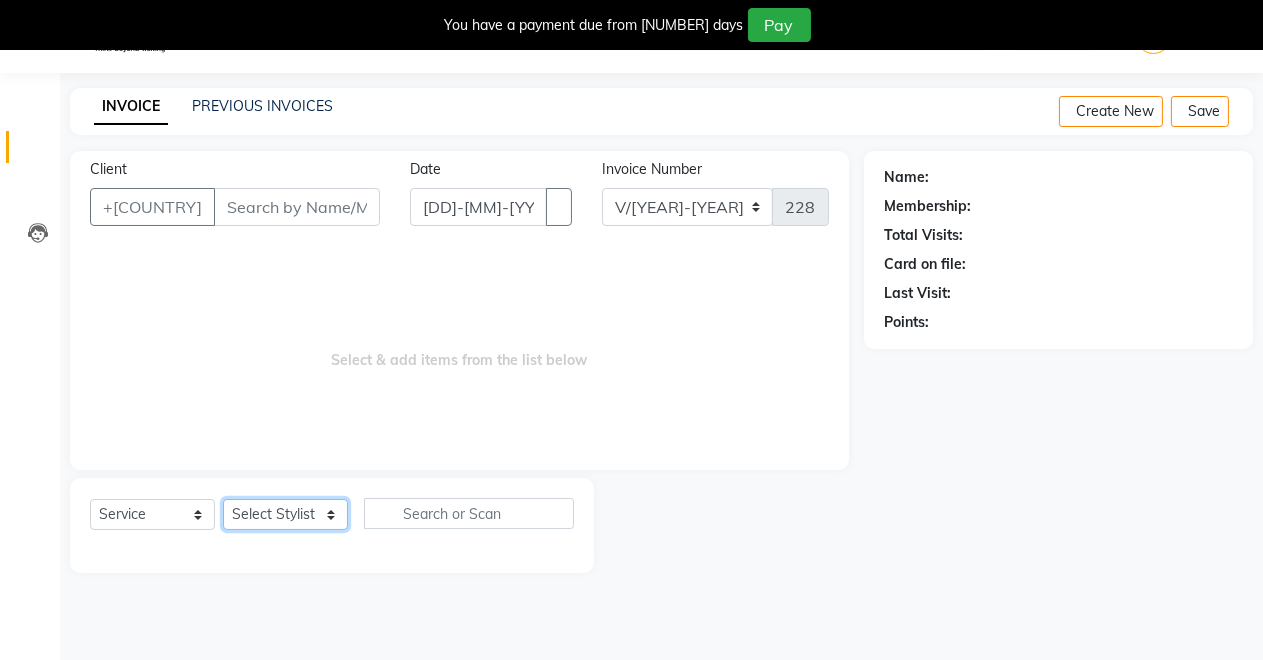 select on "77364" 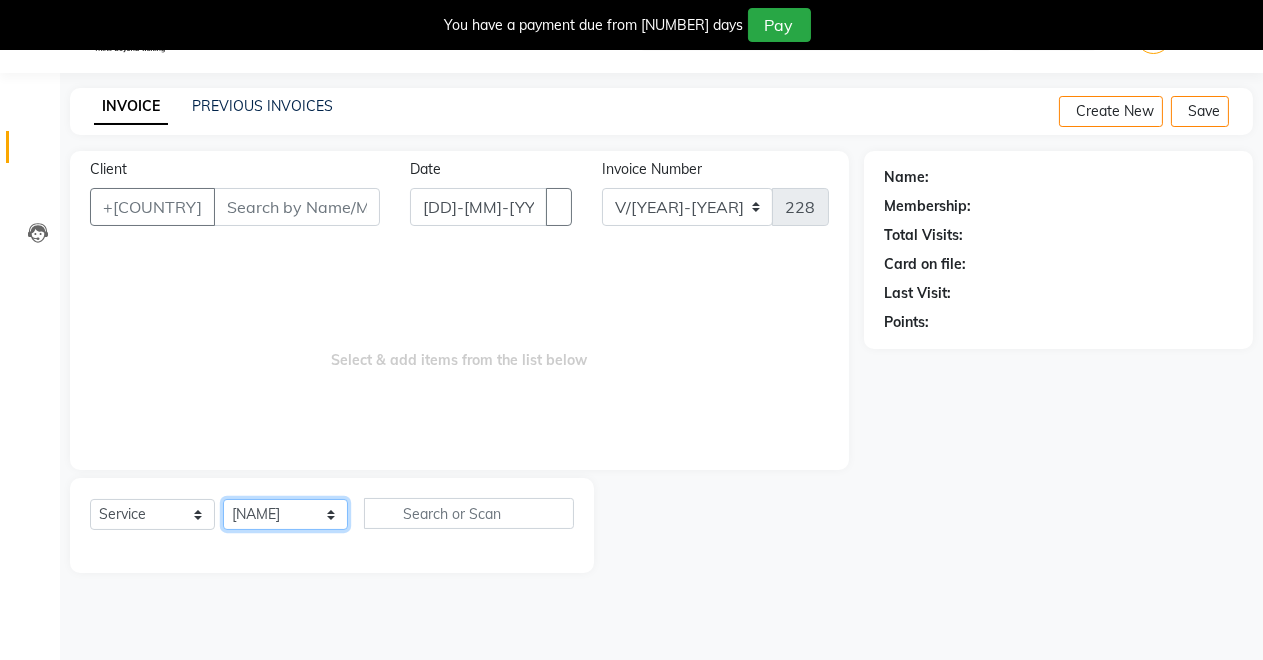 click on "Select Stylist Anil Swami DEMOSTAFF Dharmendra Yadav Jeetu Kushal [NAME] Rahul Sachin Dangoriya Shikha Suman Verma" at bounding box center (285, 514) 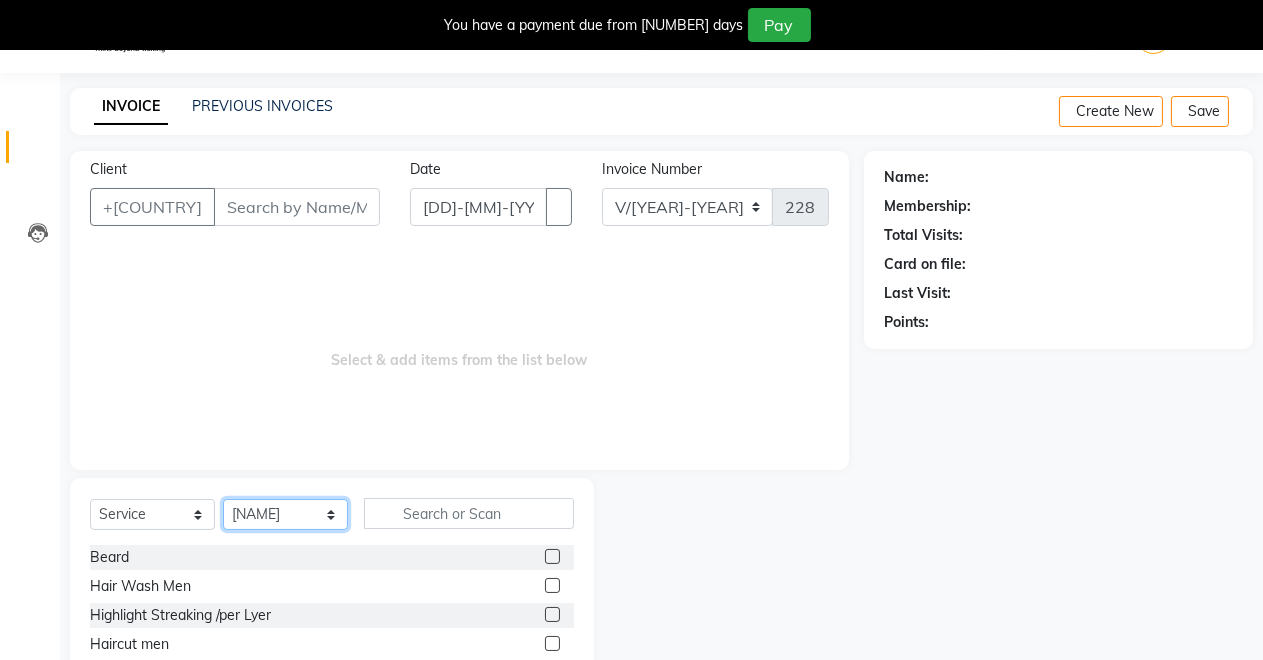 scroll, scrollTop: 191, scrollLeft: 0, axis: vertical 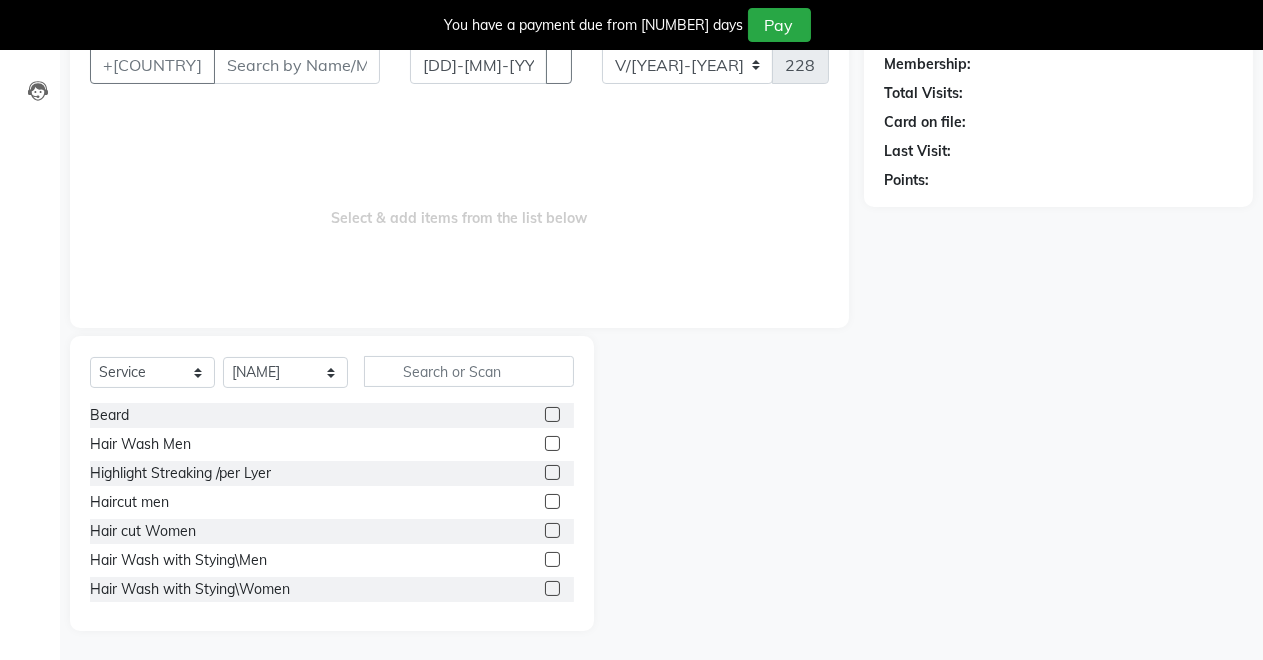 click at bounding box center [552, 501] 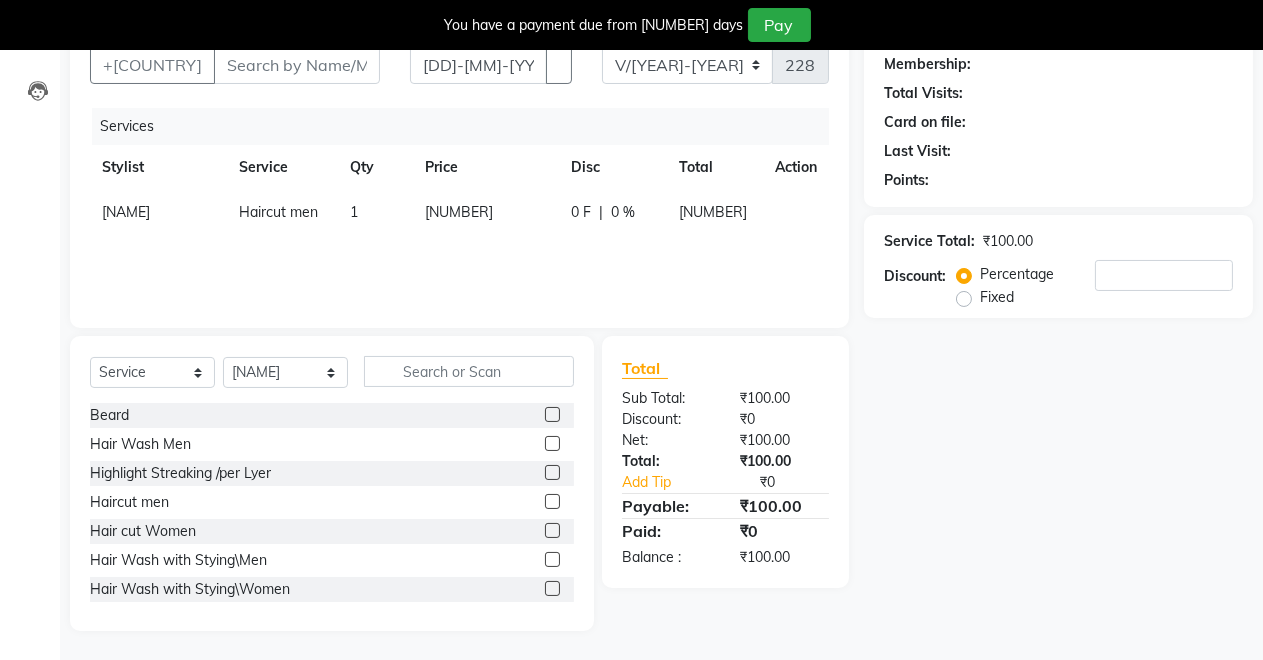 click at bounding box center [552, 414] 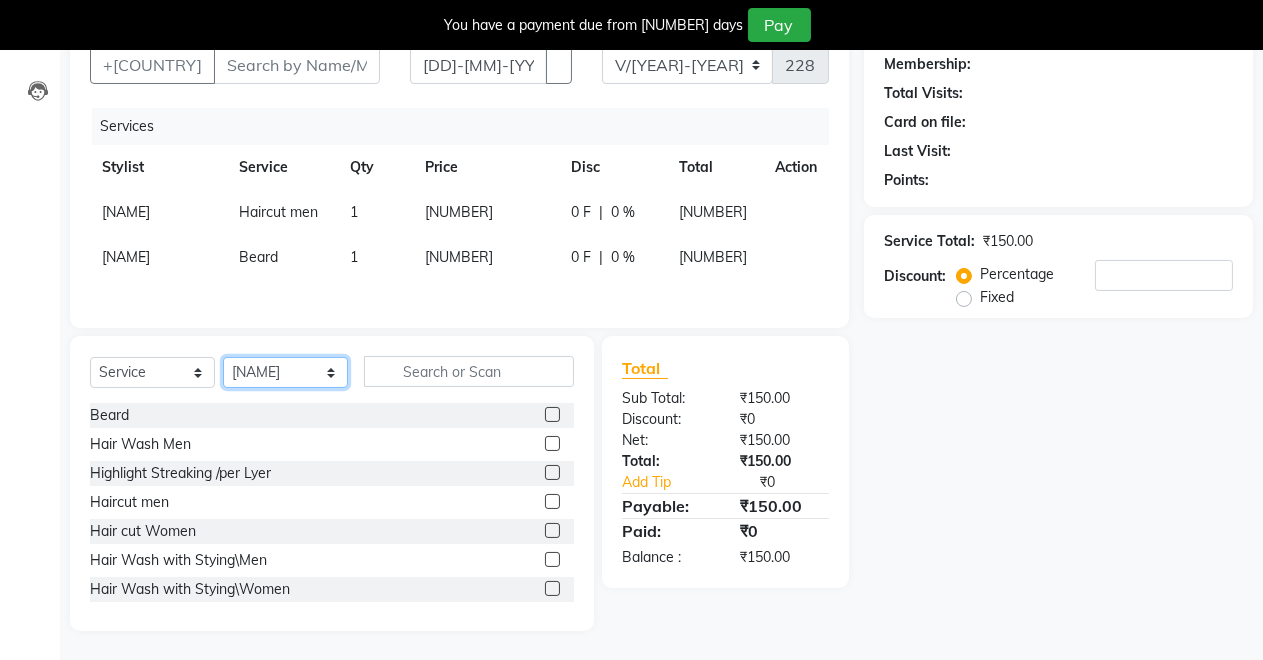 click on "Select Stylist Anil Swami DEMOSTAFF Dharmendra Yadav Jeetu Kushal [NAME] Rahul Sachin Dangoriya Shikha Suman Verma" at bounding box center [285, 372] 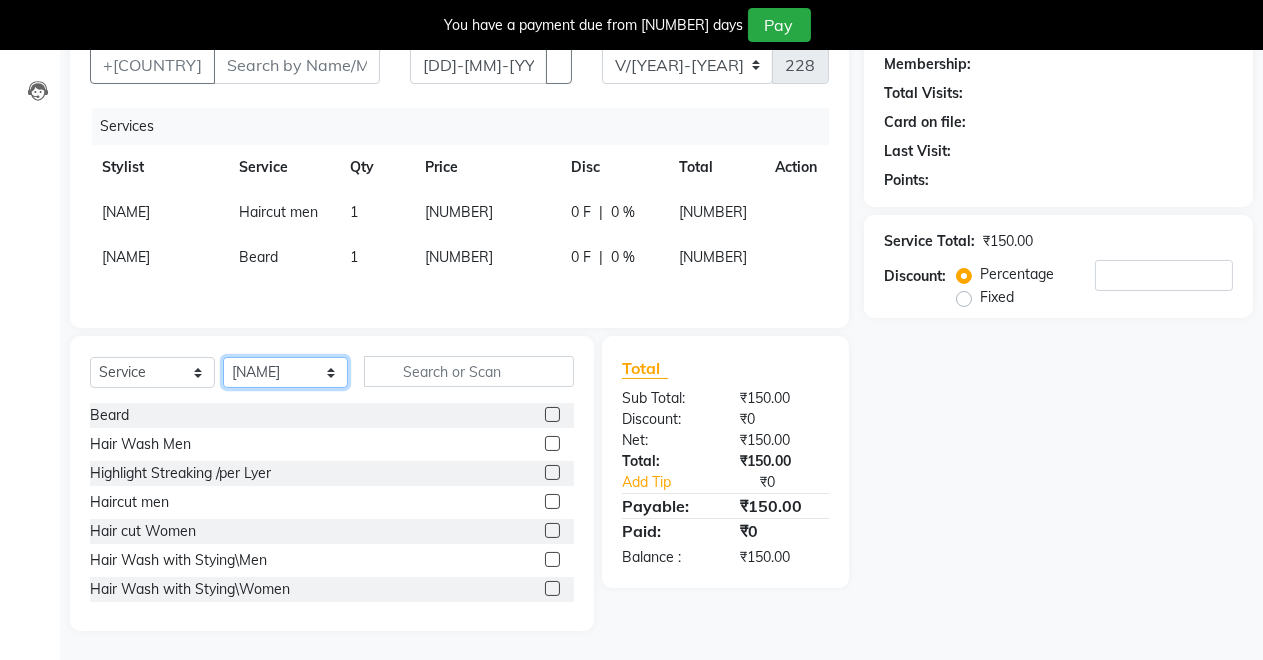 select on "83890" 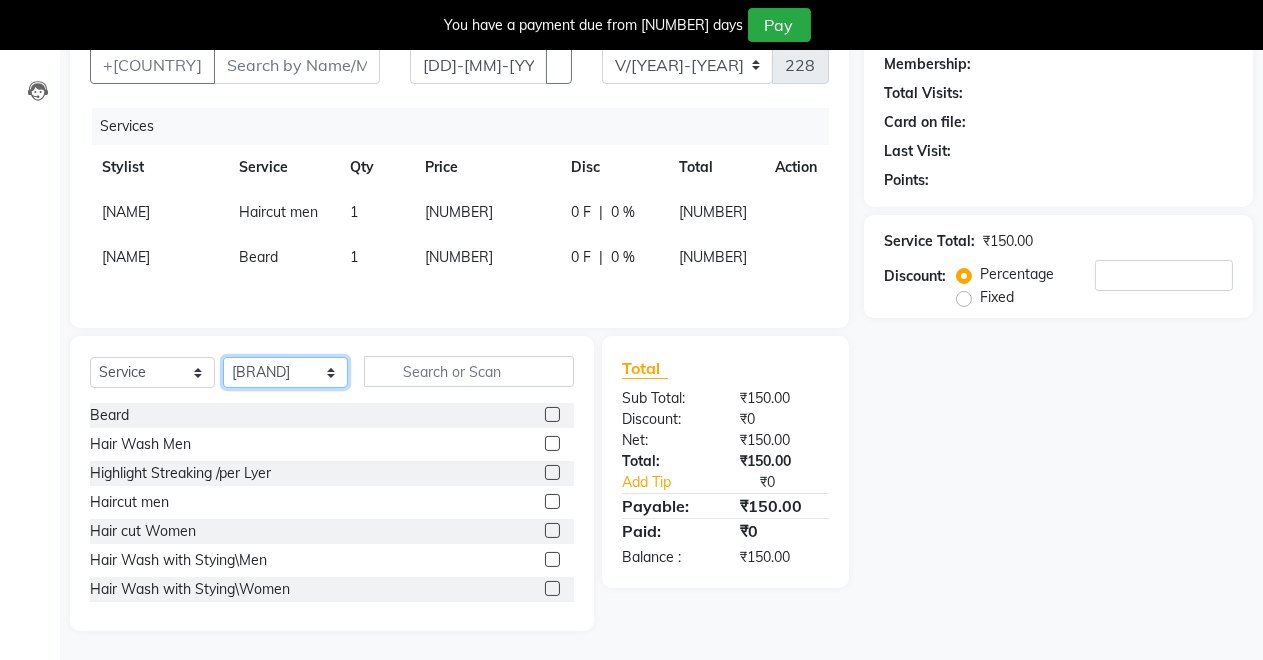 click on "Select Stylist Anil Swami DEMOSTAFF Dharmendra Yadav Jeetu Kushal [NAME] Rahul Sachin Dangoriya Shikha Suman Verma" at bounding box center (285, 372) 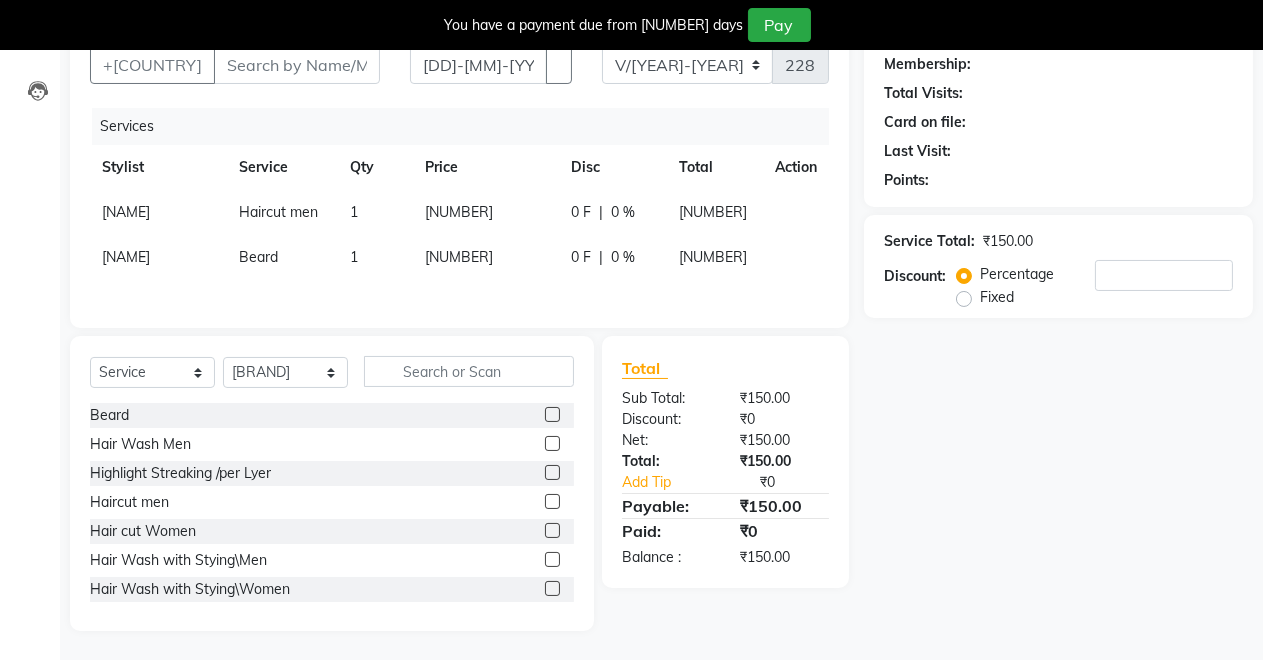 click at bounding box center (552, 414) 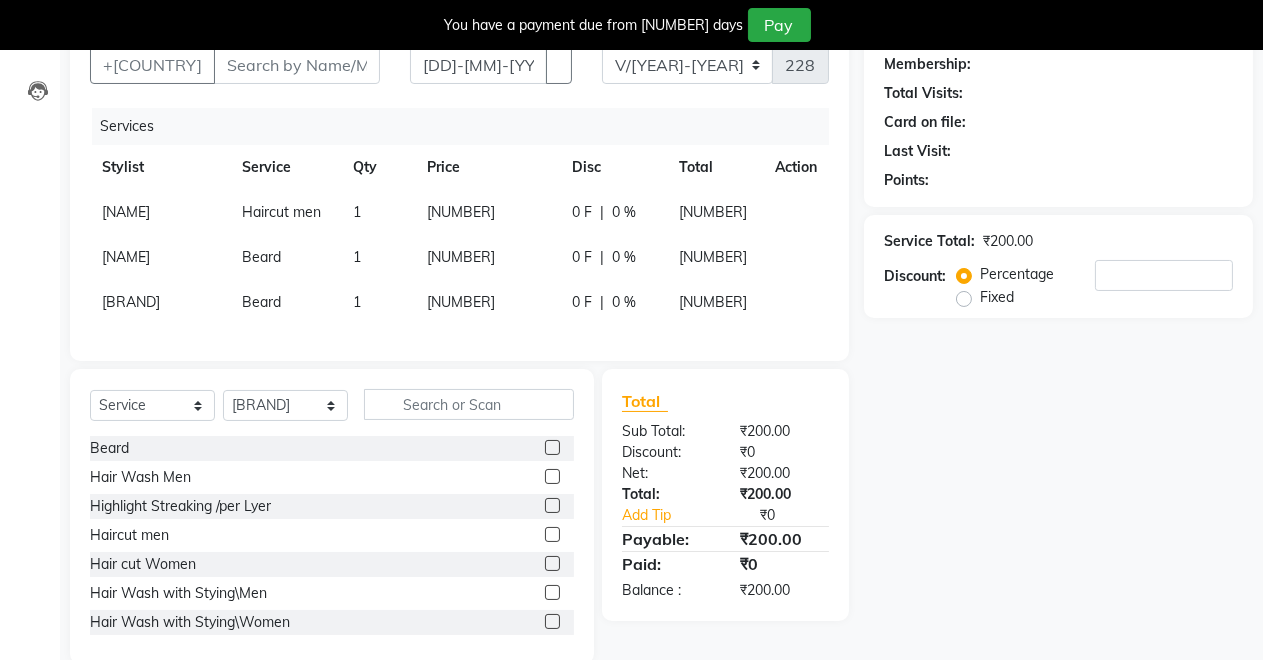 click at bounding box center (552, 534) 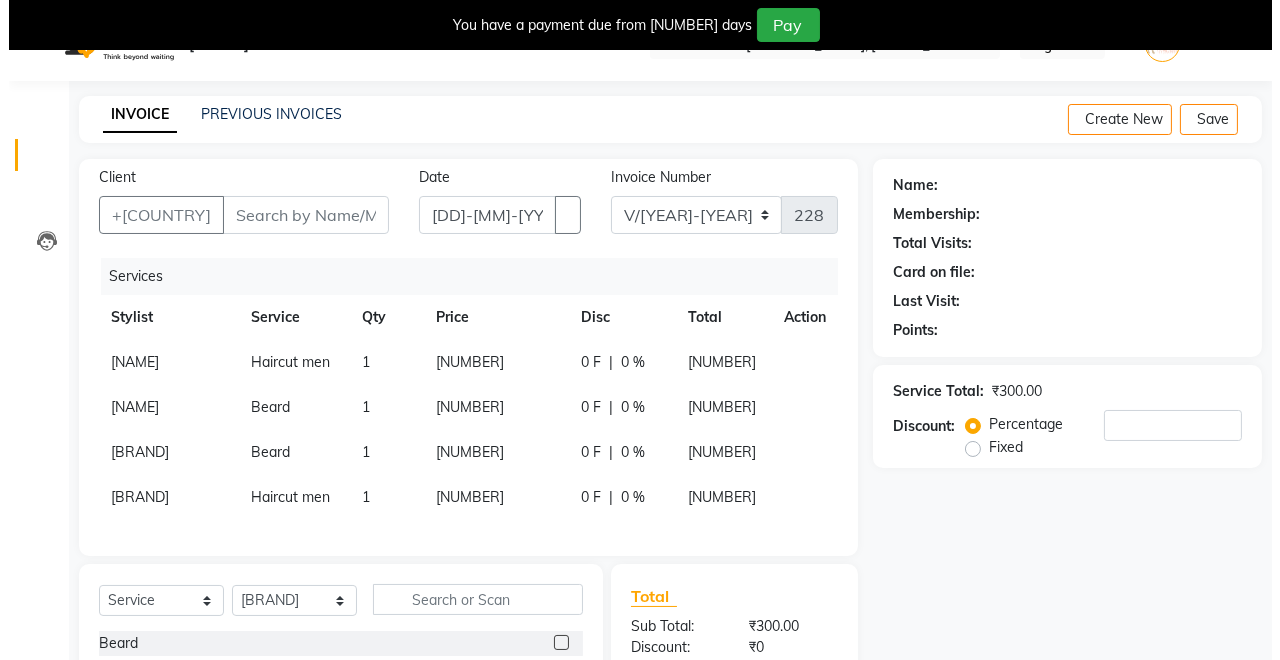 scroll, scrollTop: 0, scrollLeft: 0, axis: both 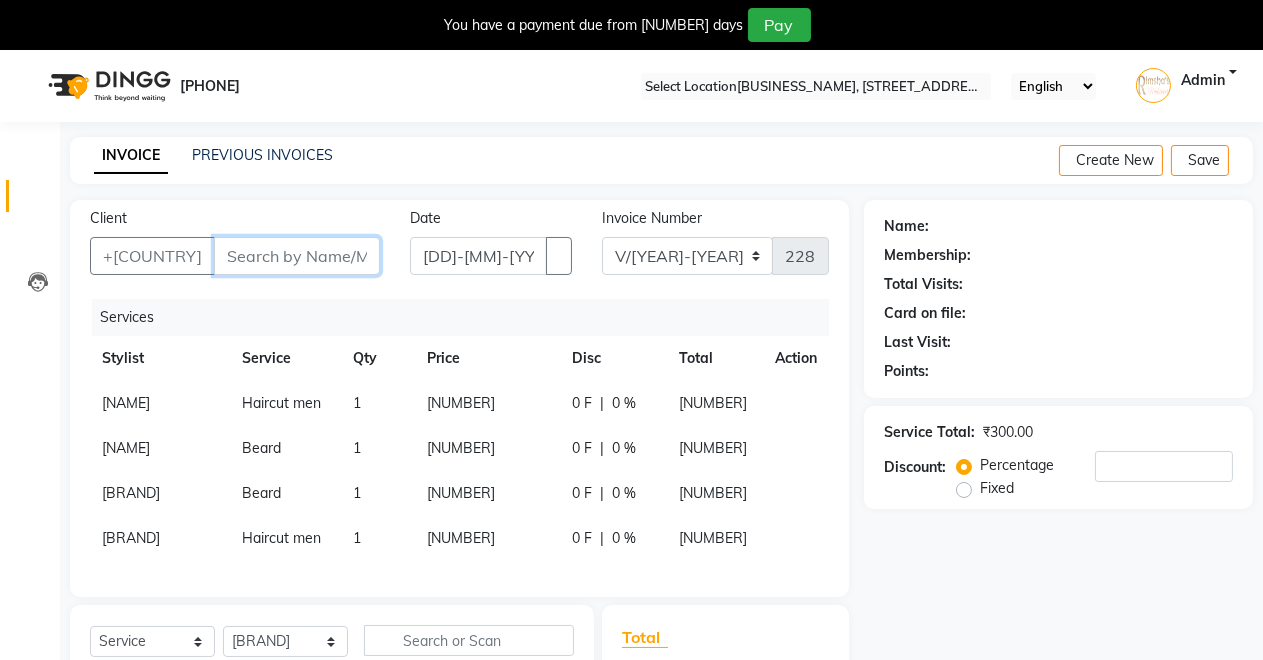 click on "Client" at bounding box center (297, 256) 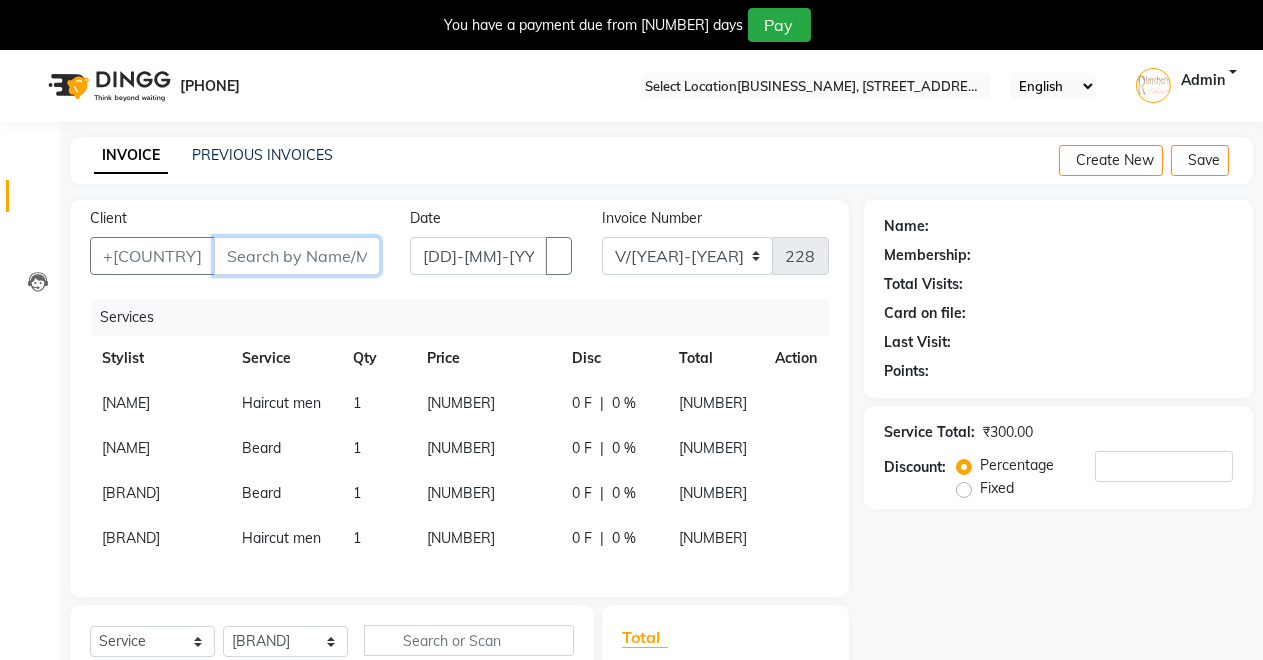 click on "Client" at bounding box center [297, 256] 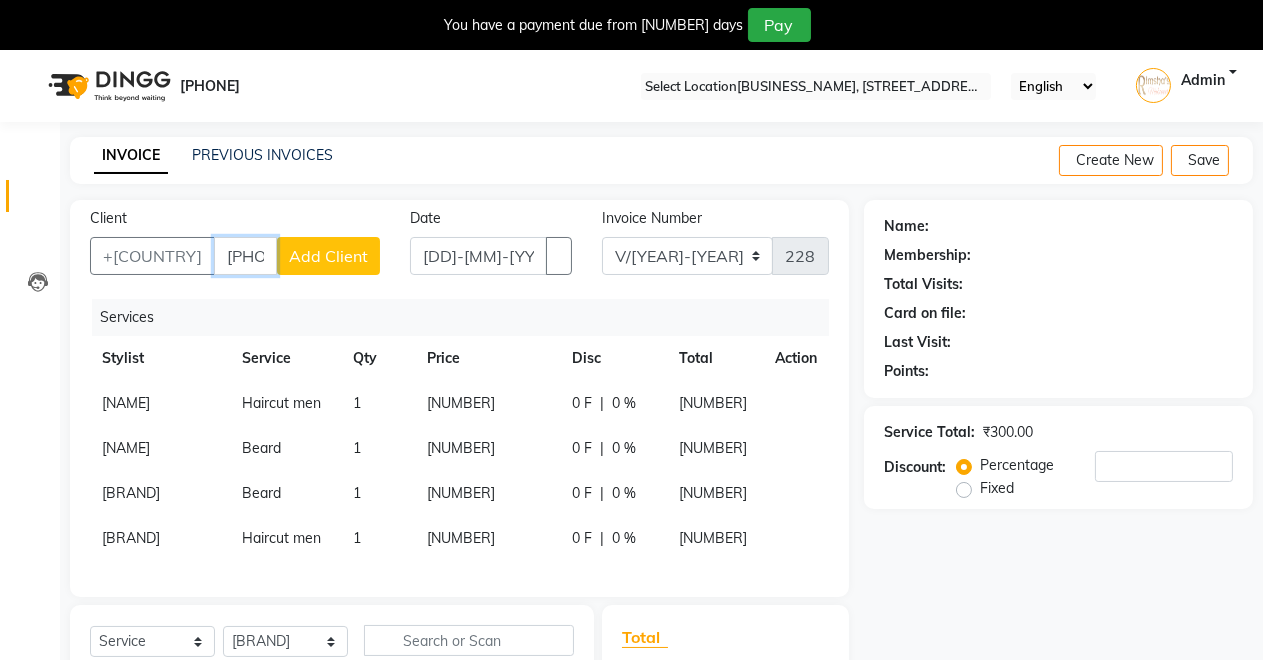 type on "[PHONE]" 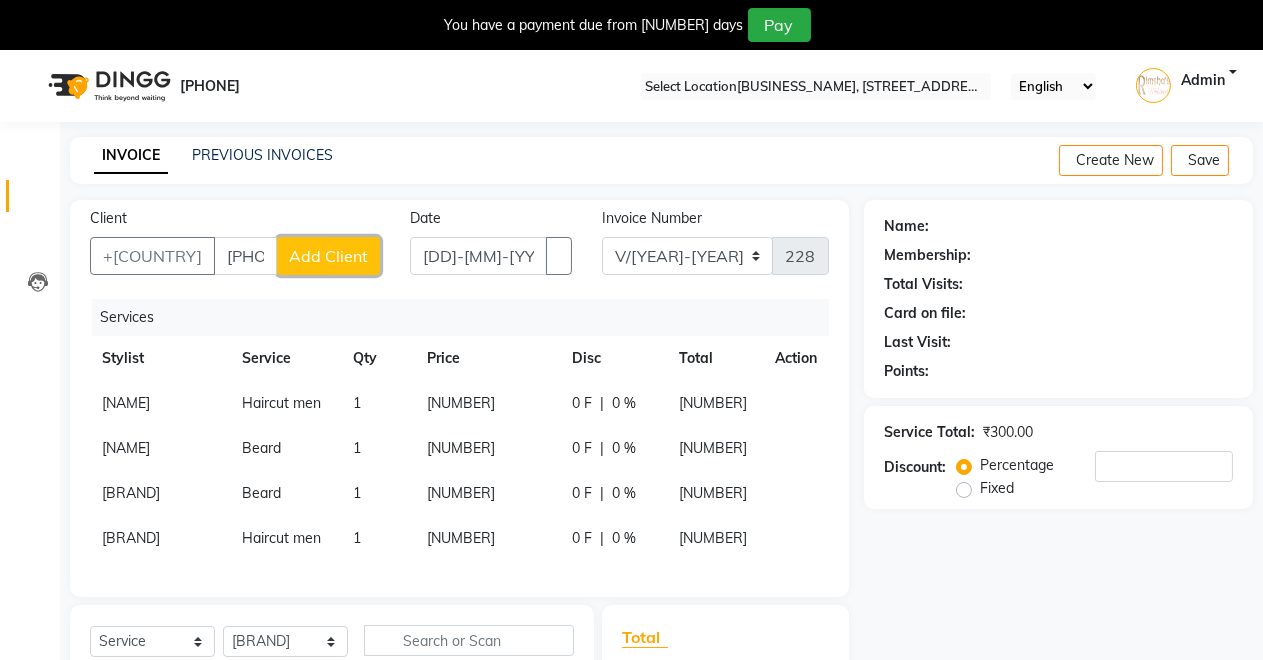 click on "Add Client" at bounding box center [328, 256] 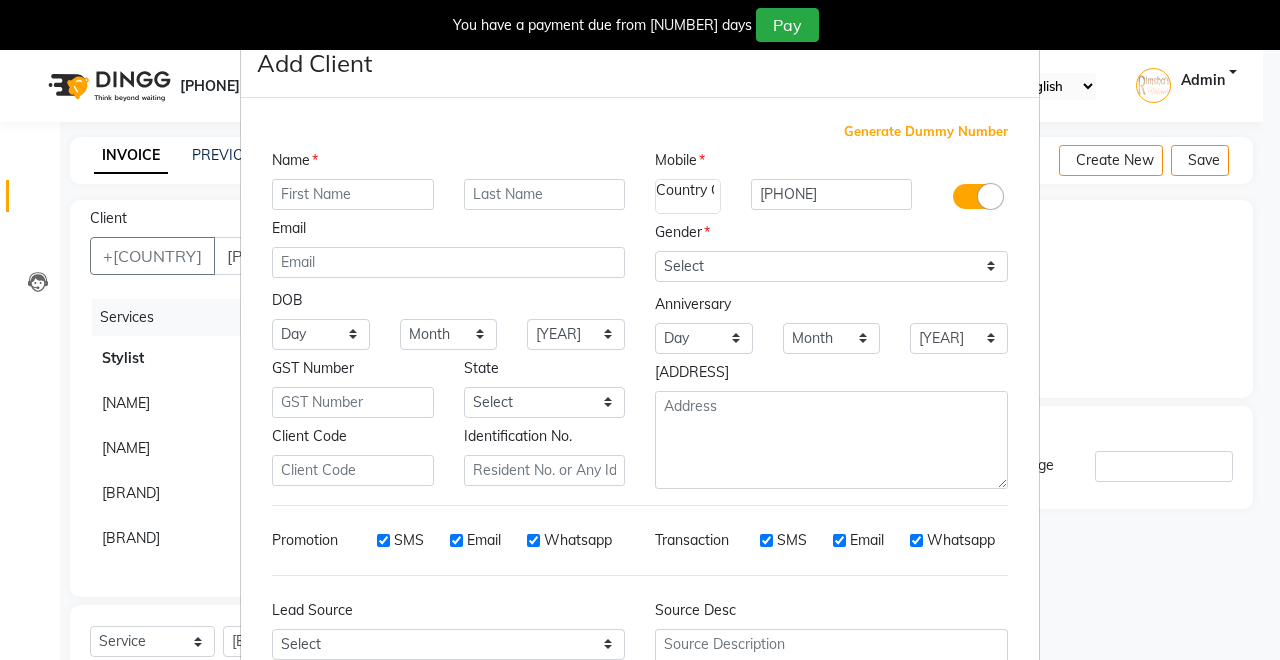 click at bounding box center [353, 194] 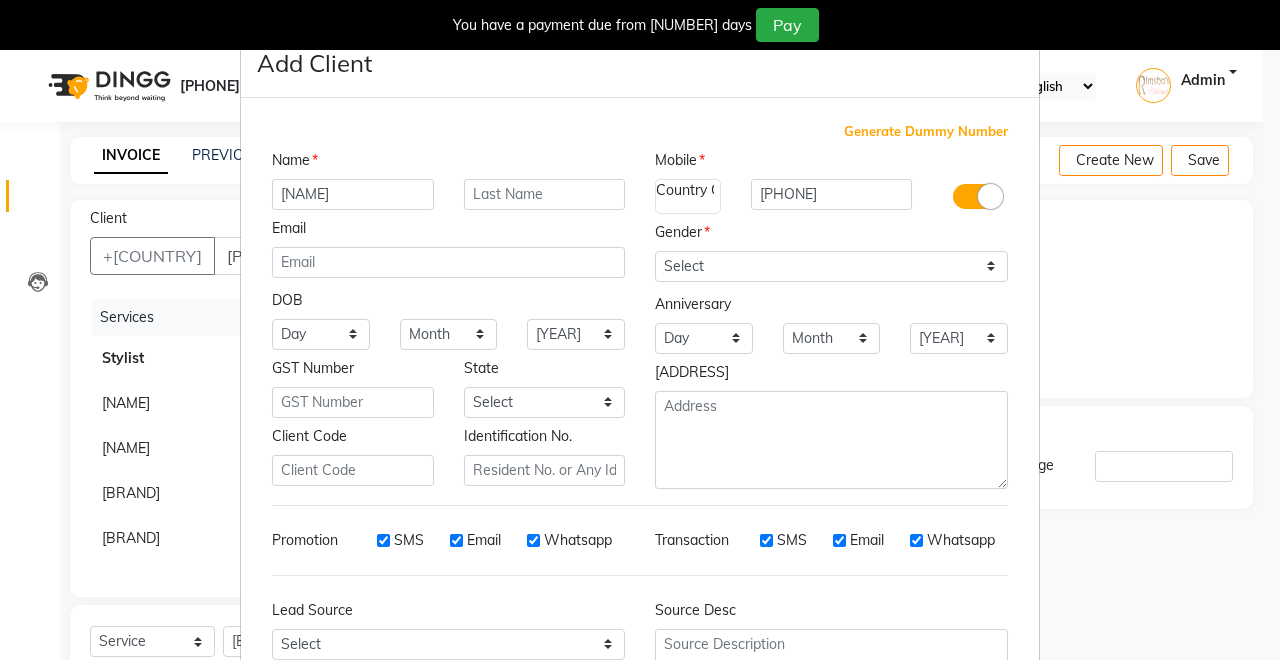 type on "[NAME]" 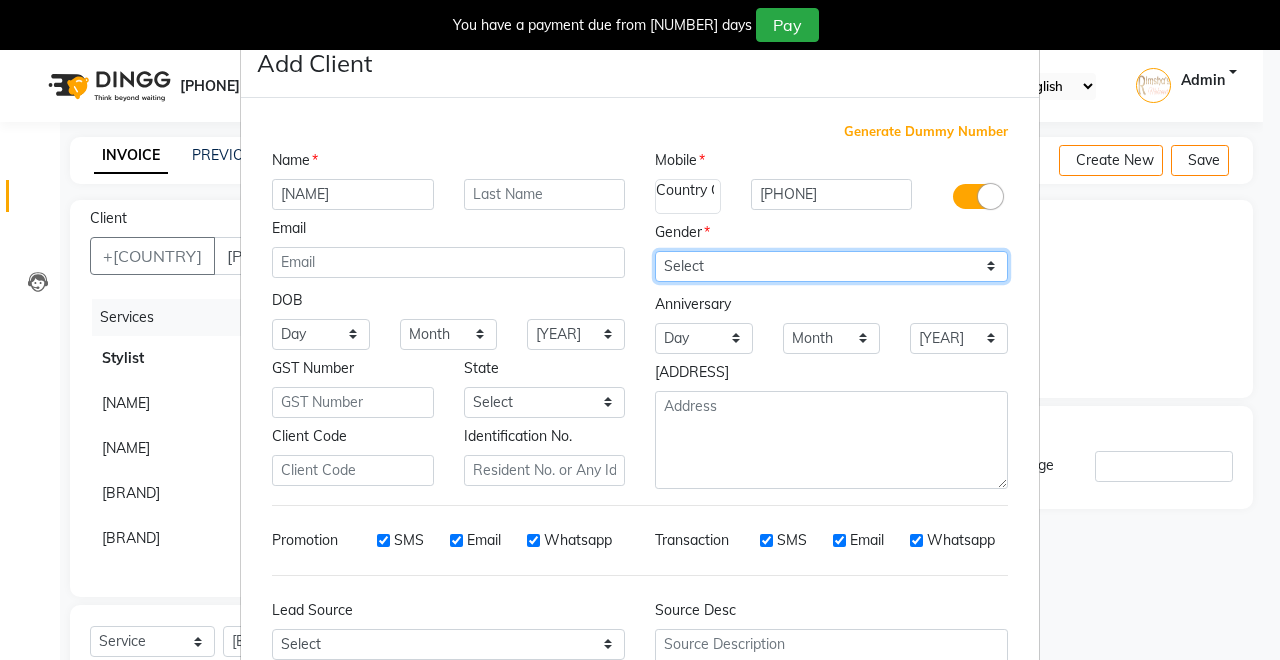 click on "Select Male Female Other Prefer Not To Say" at bounding box center (831, 266) 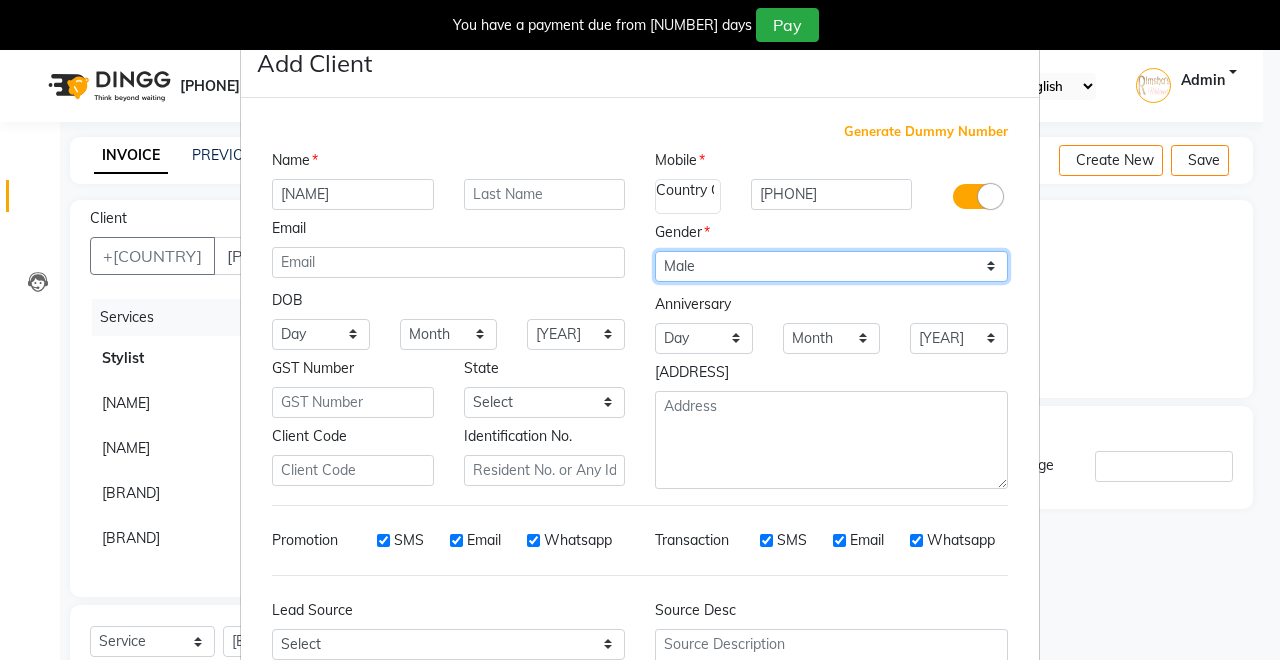 click on "Select Male Female Other Prefer Not To Say" at bounding box center [831, 266] 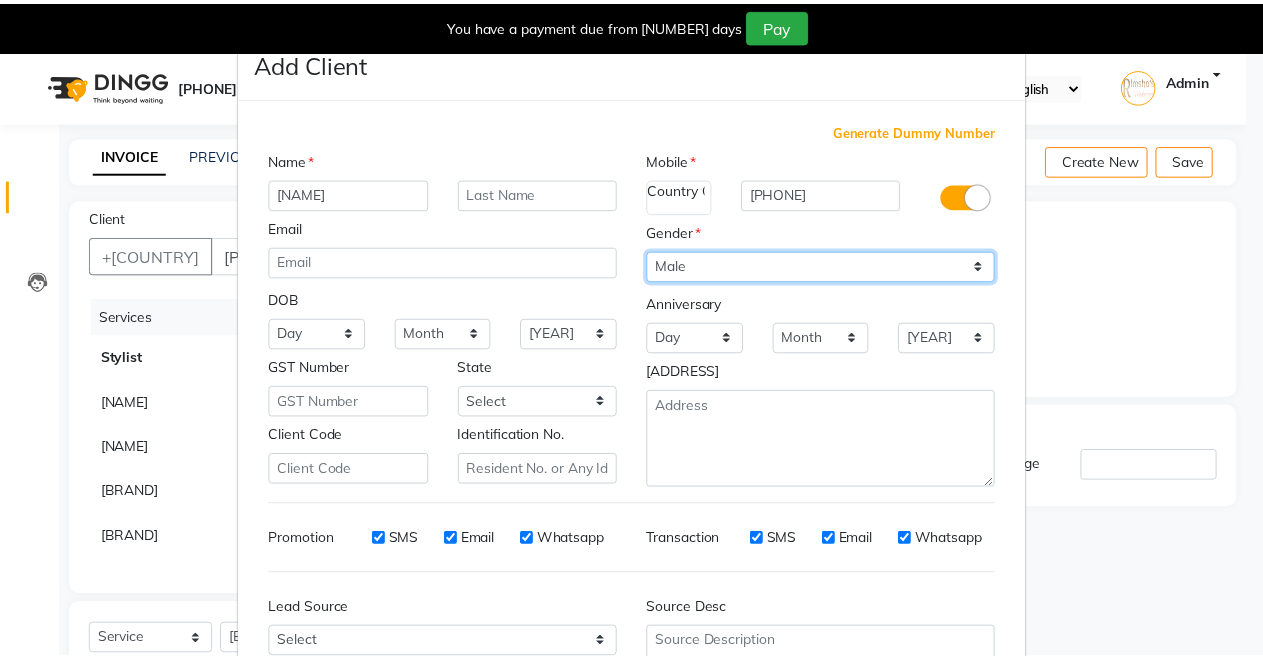 scroll, scrollTop: 185, scrollLeft: 0, axis: vertical 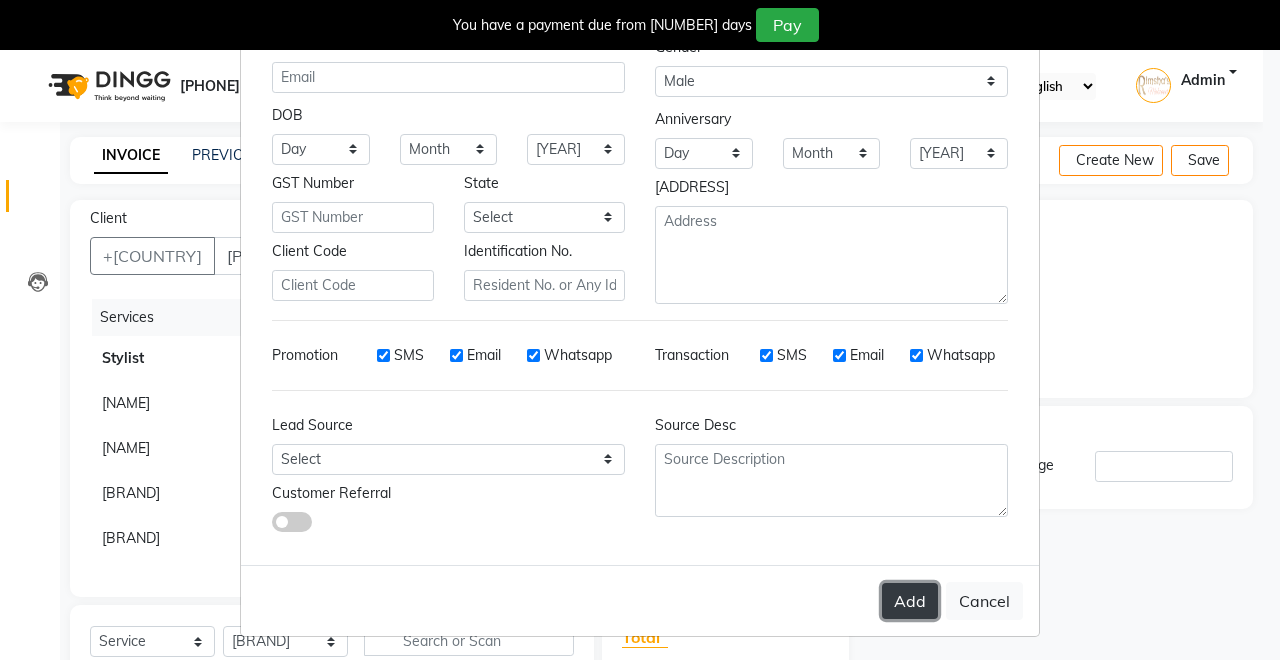 click on "Add" at bounding box center [910, 601] 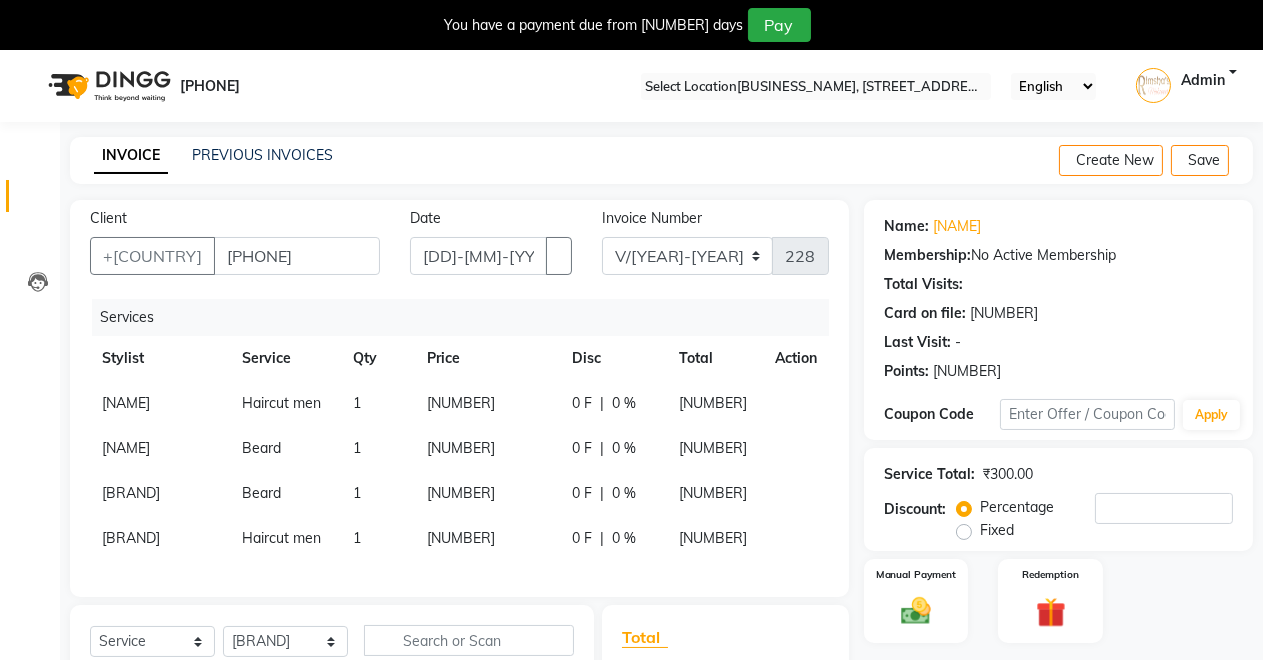 scroll, scrollTop: 286, scrollLeft: 0, axis: vertical 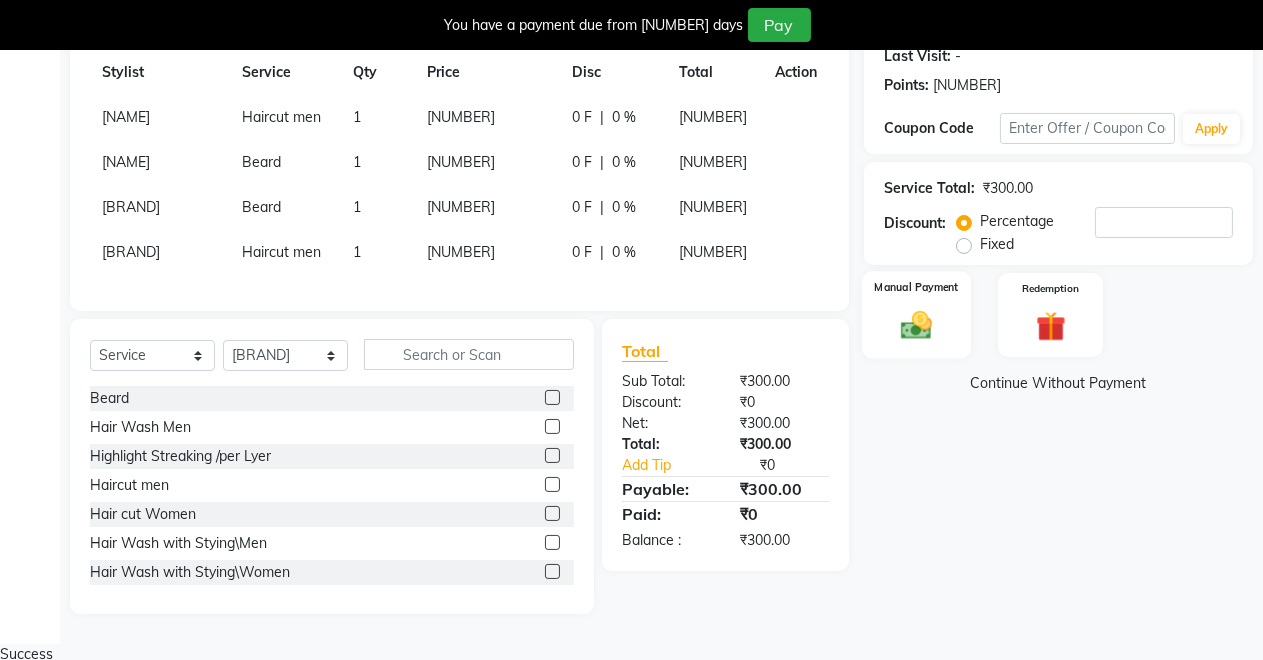 click on "Manual Payment" at bounding box center [916, 315] 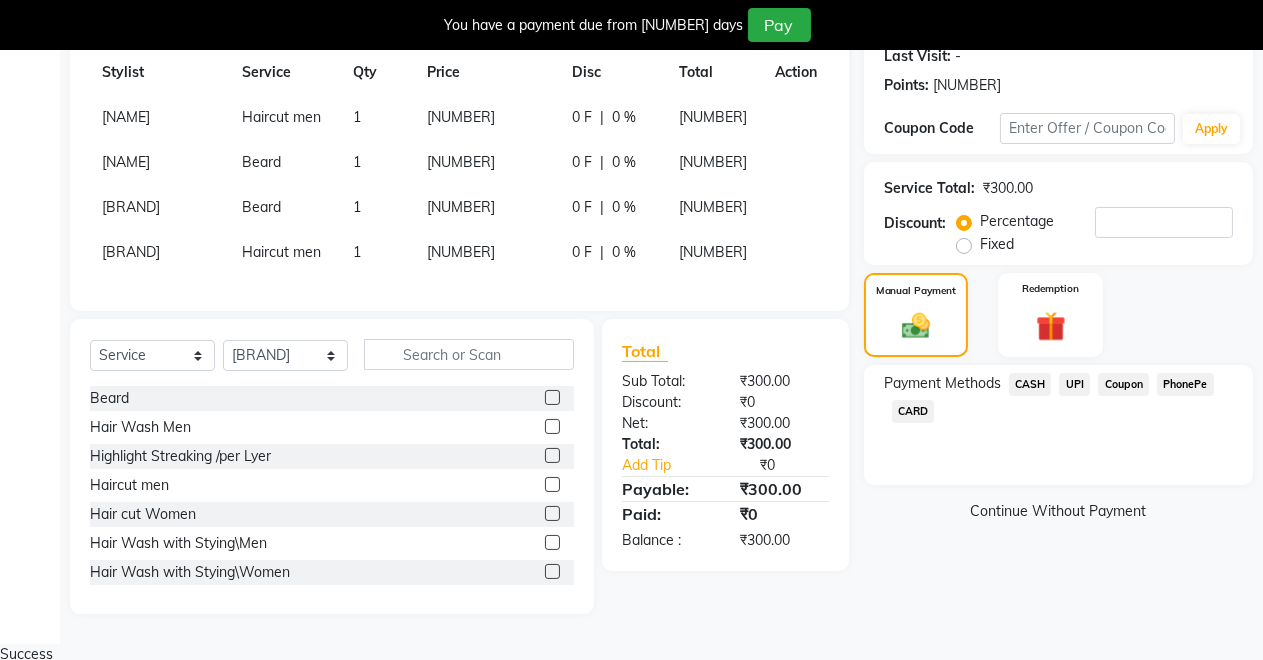drag, startPoint x: 1020, startPoint y: 391, endPoint x: 1032, endPoint y: 434, distance: 44.64303 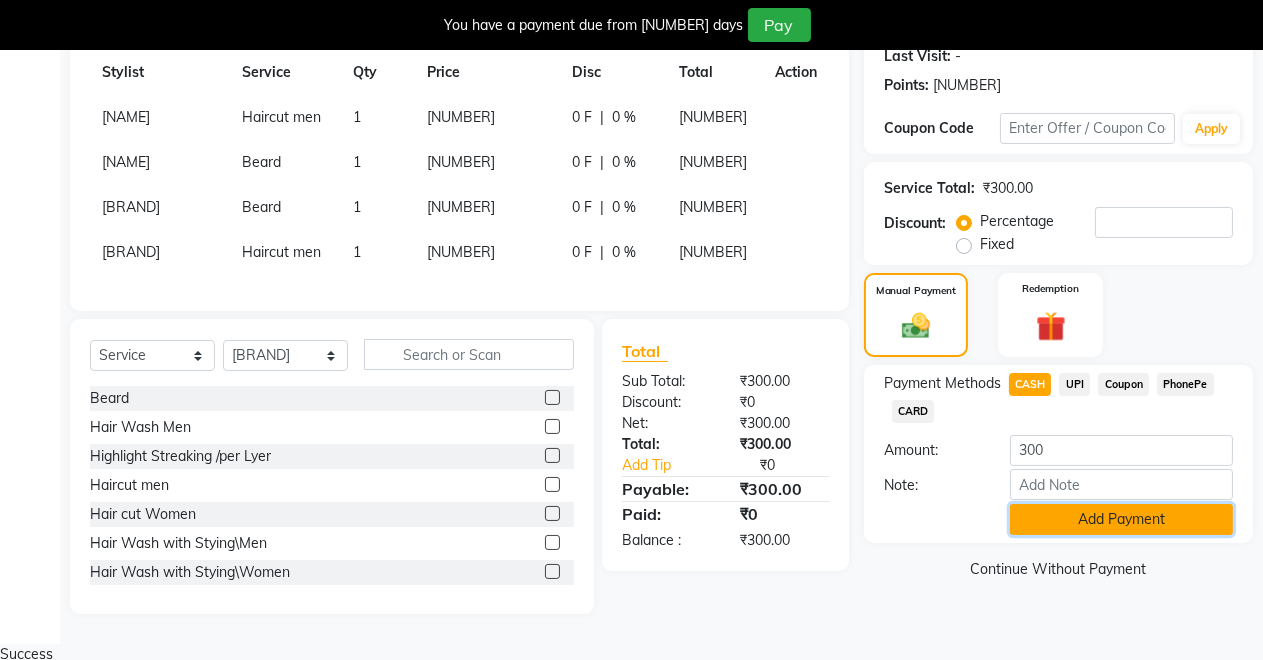 click on "Add Payment" at bounding box center (1121, 519) 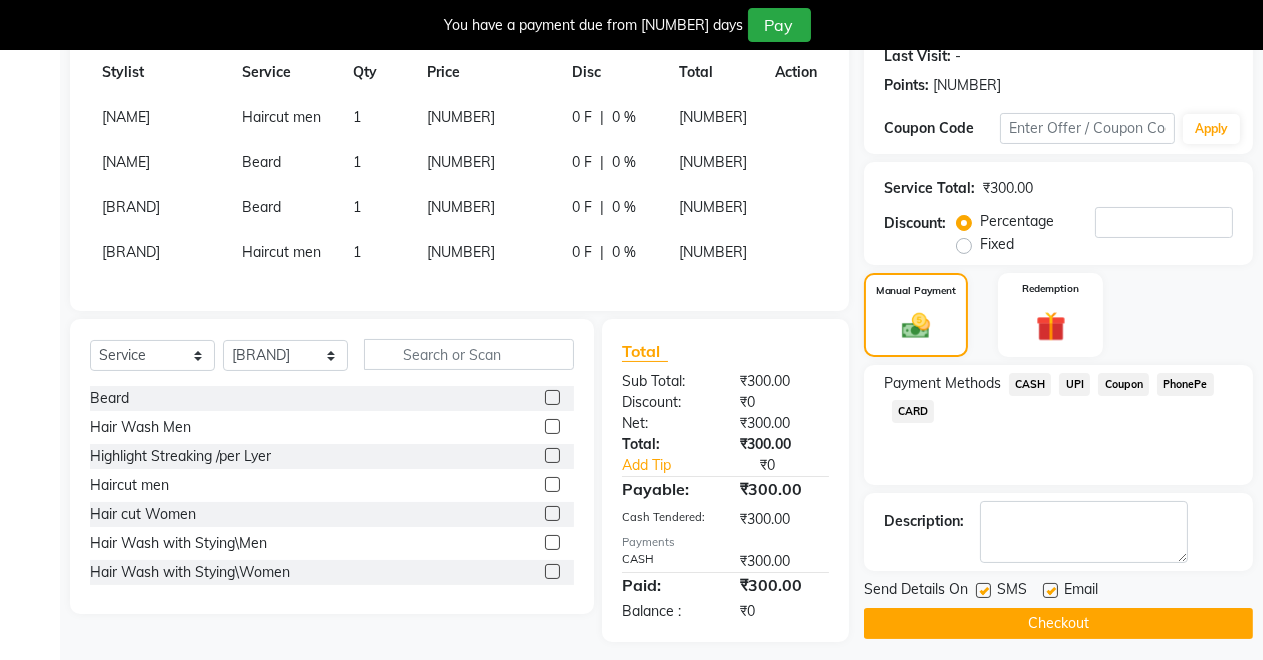 scroll, scrollTop: 313, scrollLeft: 0, axis: vertical 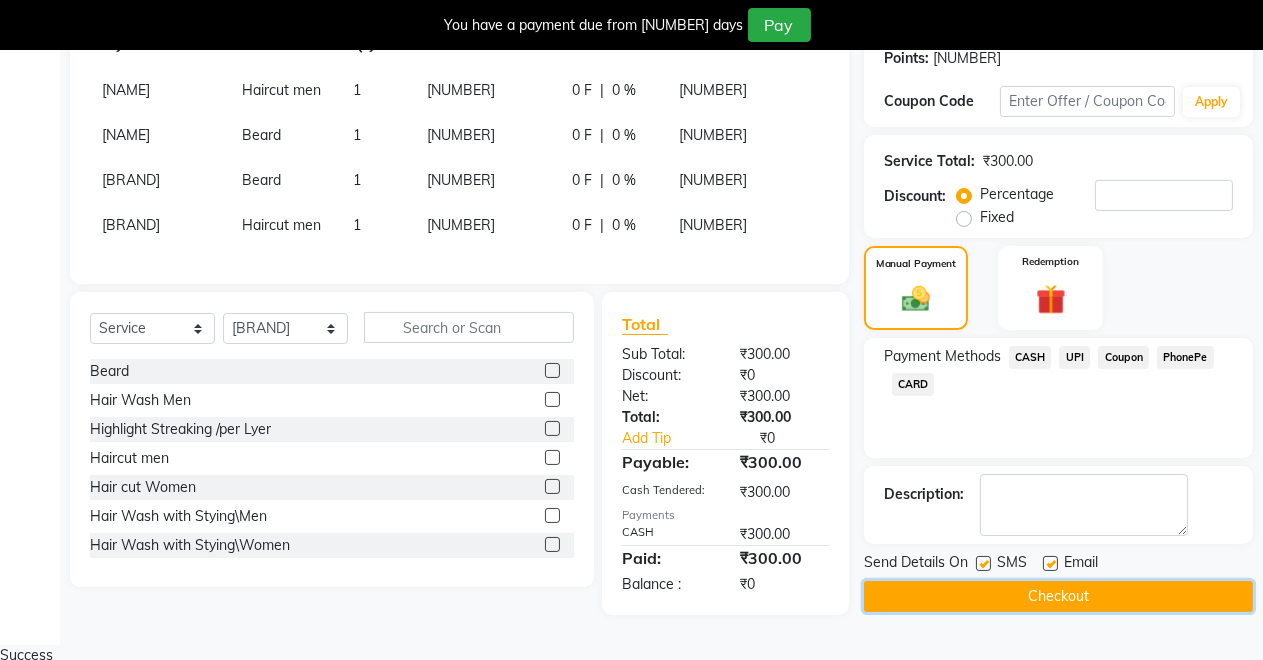 click on "Checkout" at bounding box center (1058, 596) 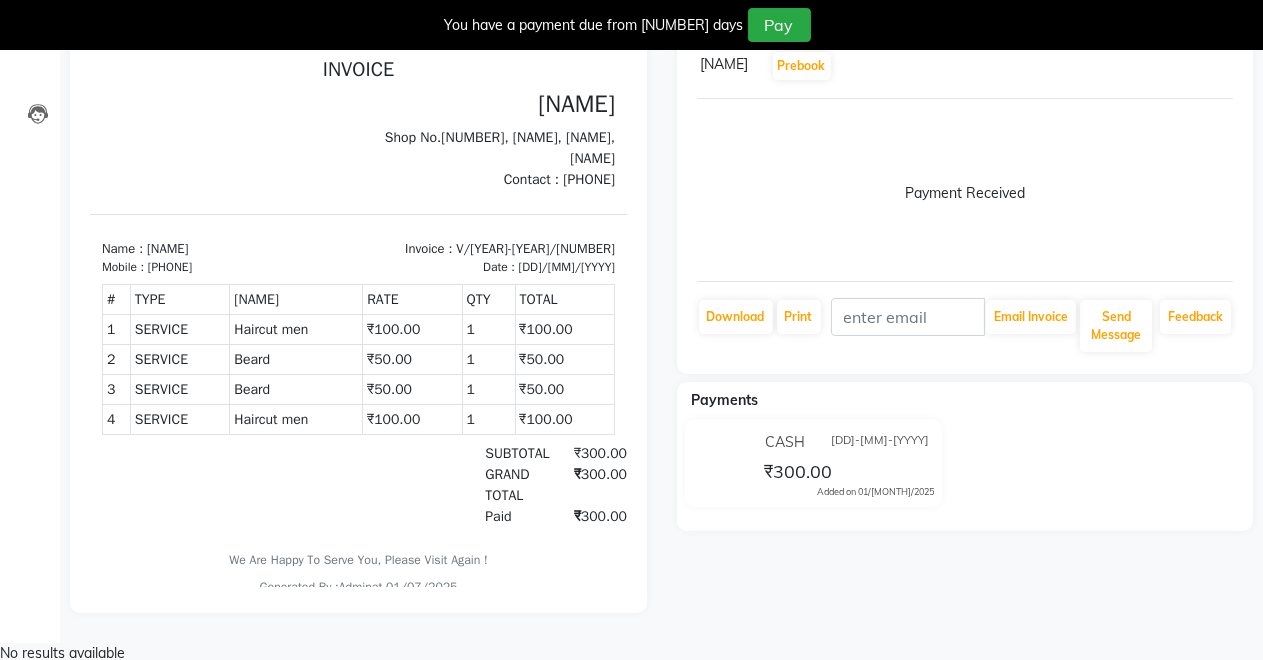 scroll, scrollTop: 0, scrollLeft: 0, axis: both 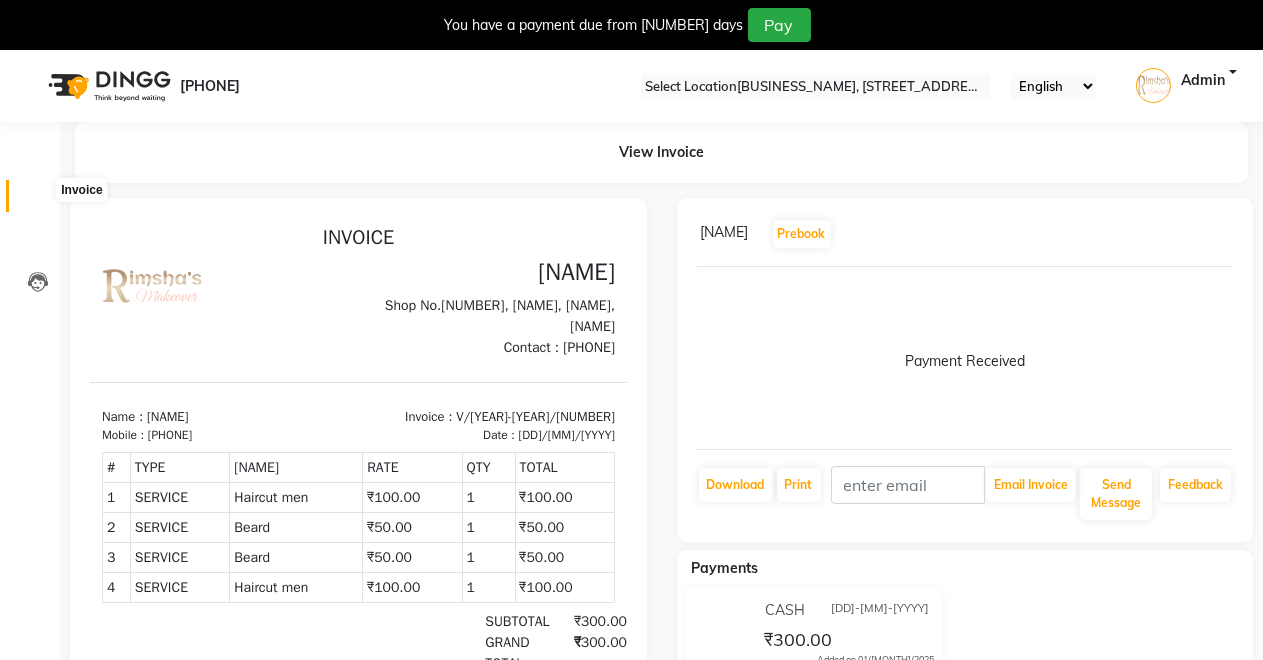 click at bounding box center [37, 201] 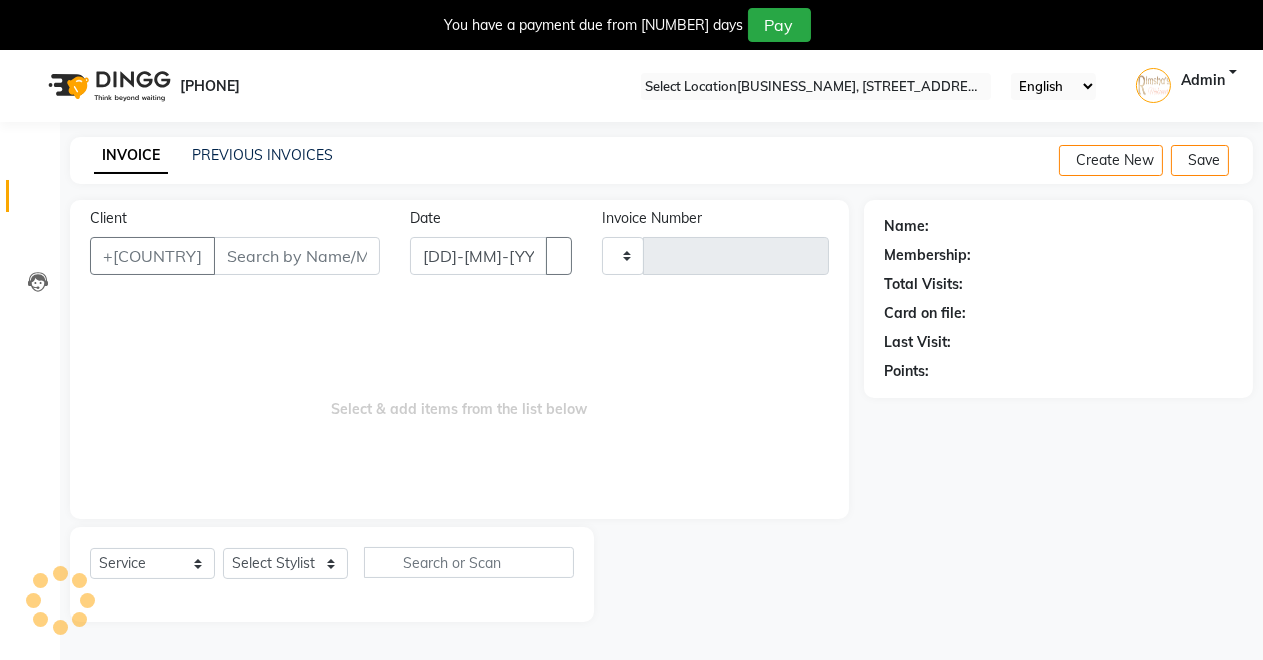 scroll, scrollTop: 49, scrollLeft: 0, axis: vertical 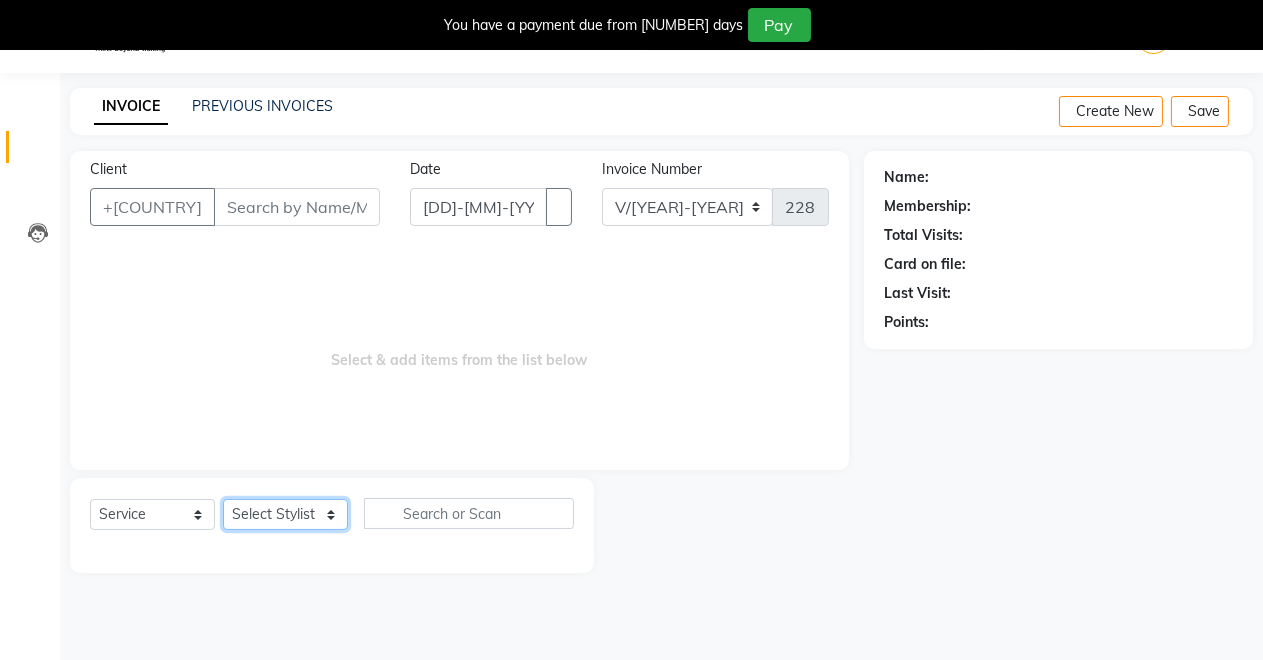 click on "Select Stylist Anil Swami DEMOSTAFF Dharmendra Yadav Jeetu Kushal [NAME] Rahul Sachin Dangoriya Shikha Suman Verma" at bounding box center [285, 514] 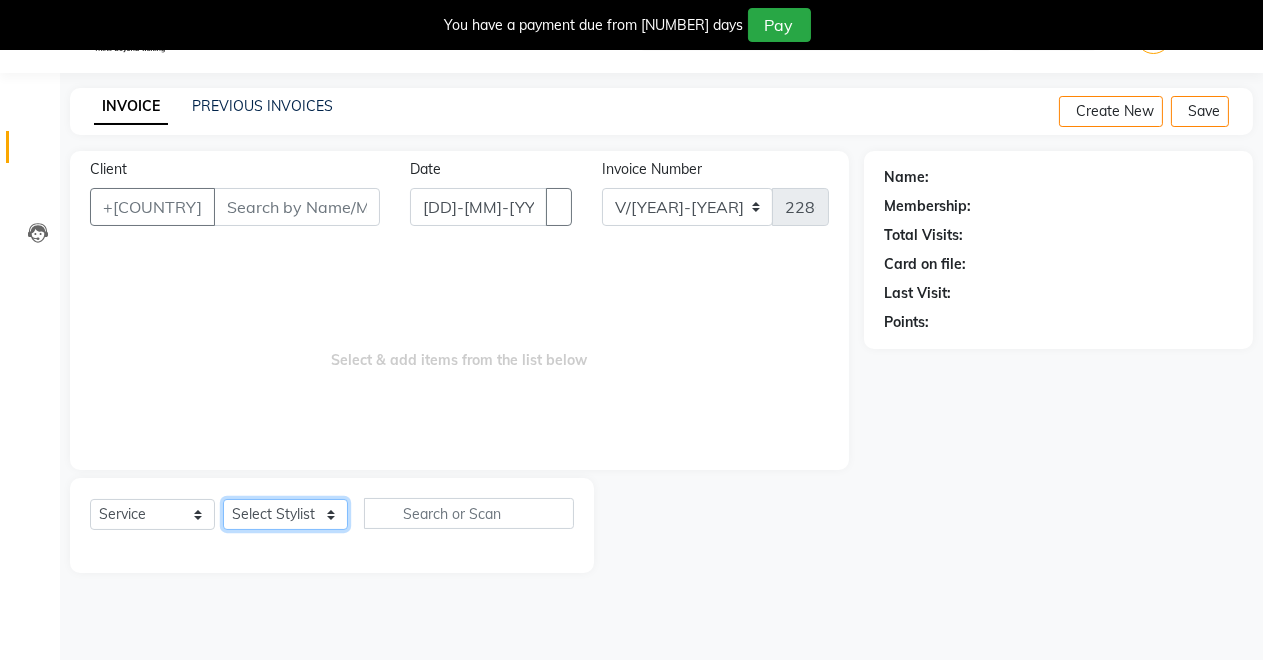 select on "83890" 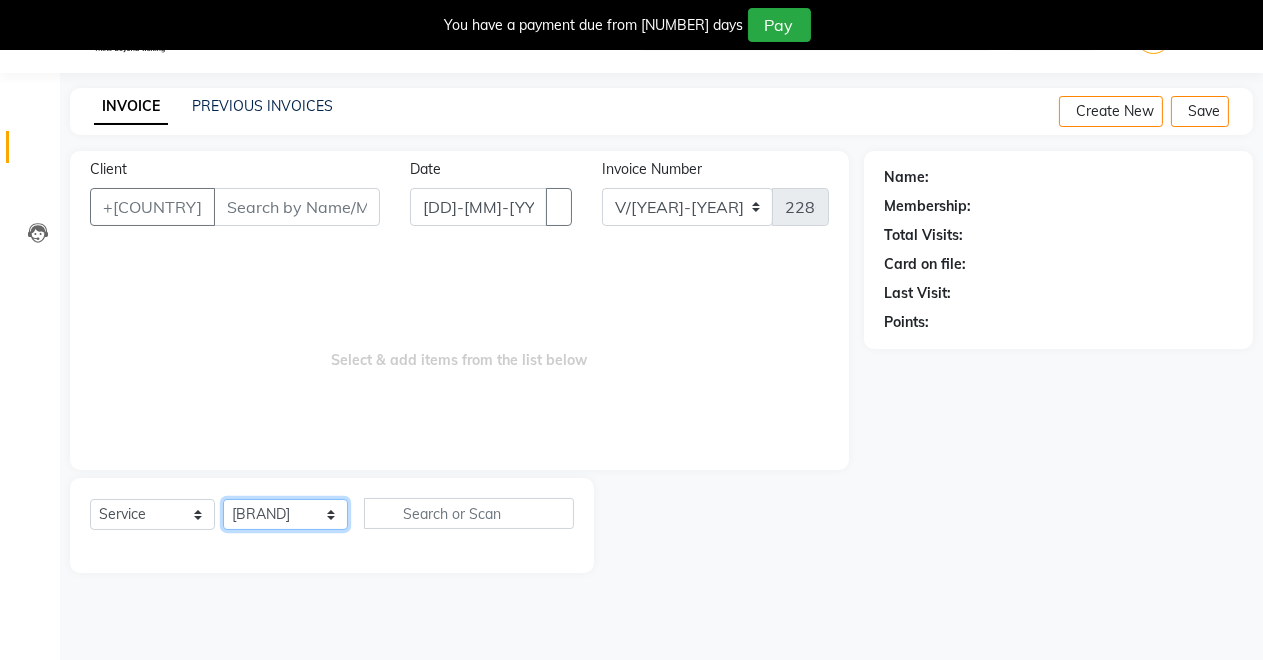 click on "Select Stylist Anil Swami DEMOSTAFF Dharmendra Yadav Jeetu Kushal [NAME] Rahul Sachin Dangoriya Shikha Suman Verma" at bounding box center (285, 514) 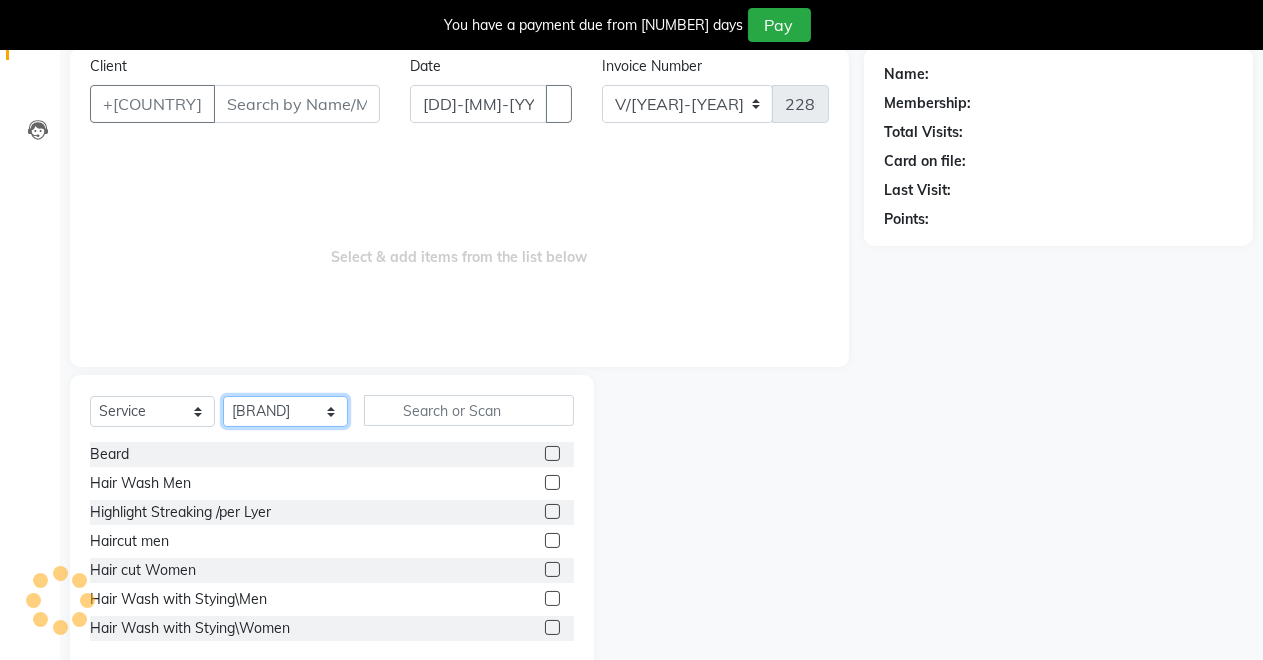 scroll, scrollTop: 191, scrollLeft: 0, axis: vertical 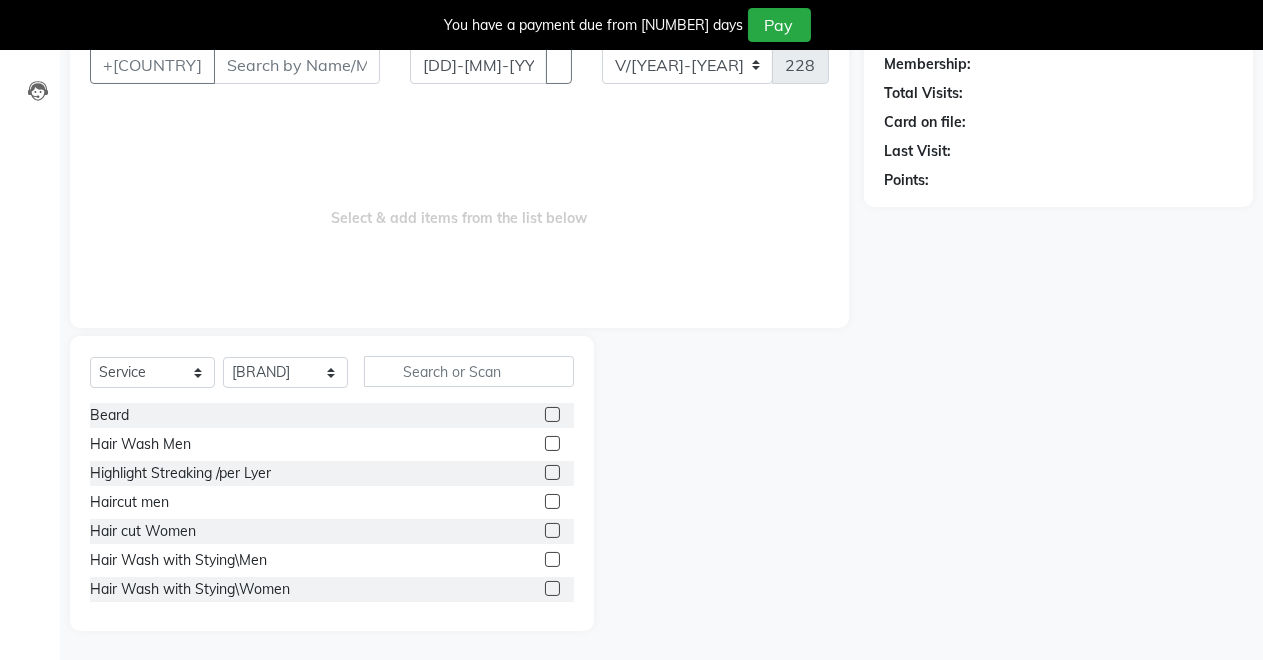 click at bounding box center [552, 414] 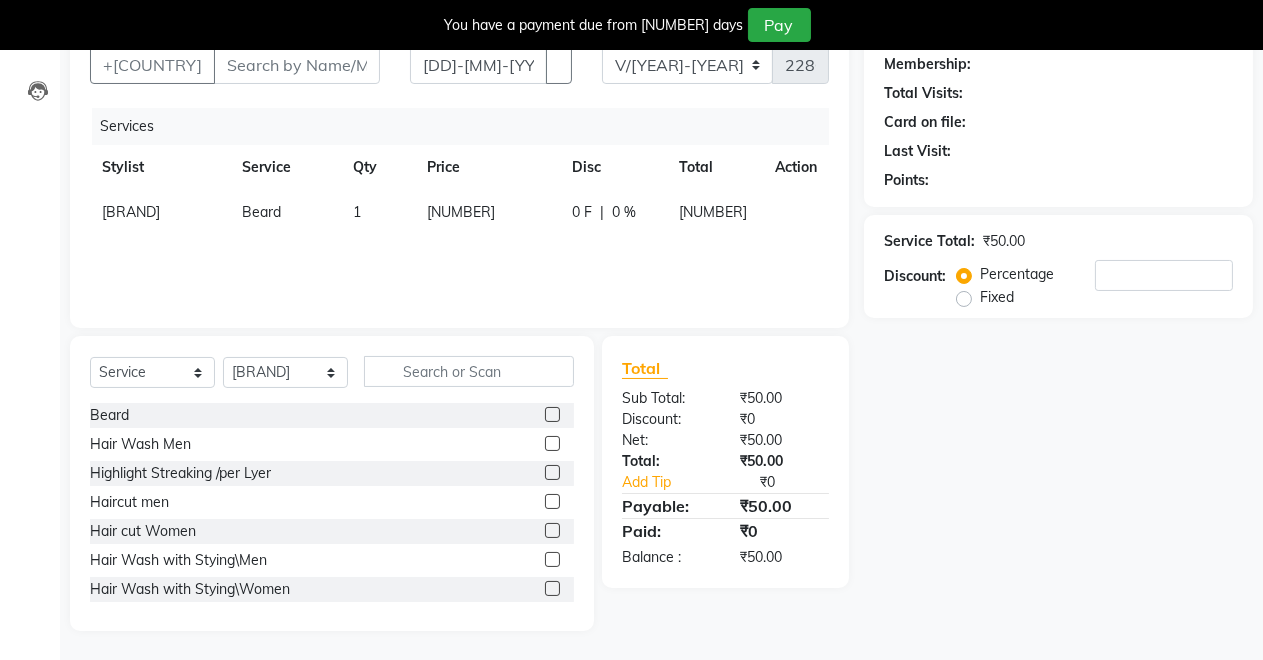 click at bounding box center (552, 443) 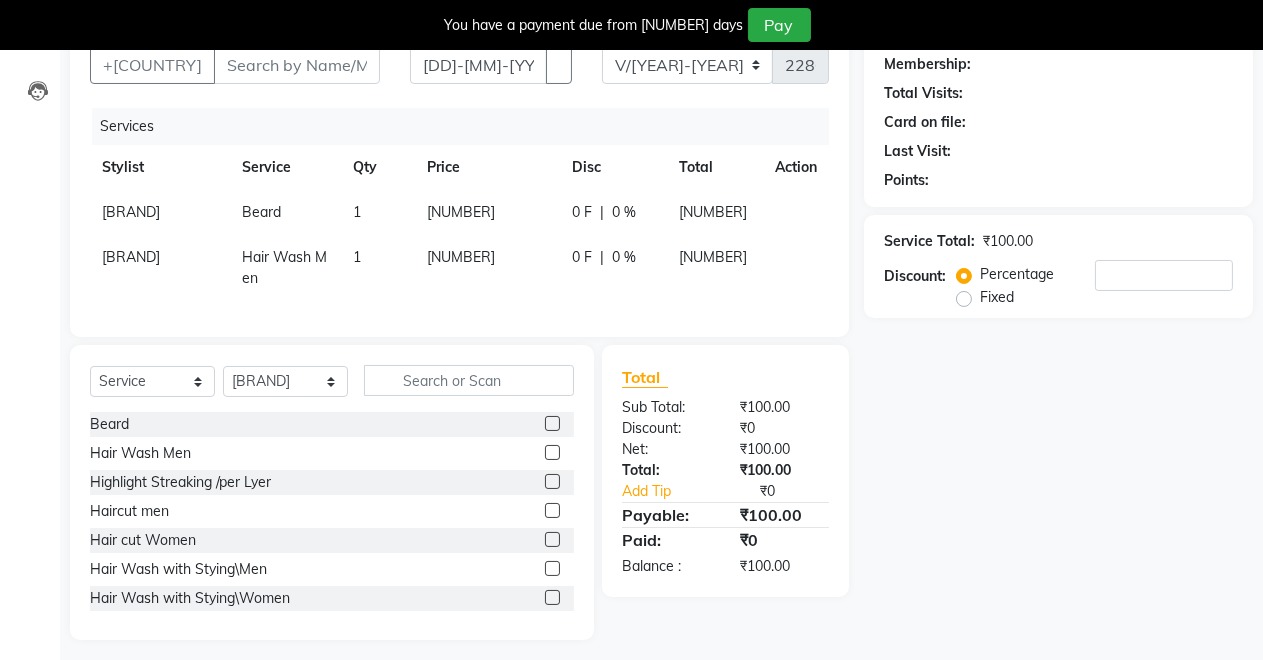 click at bounding box center [552, 510] 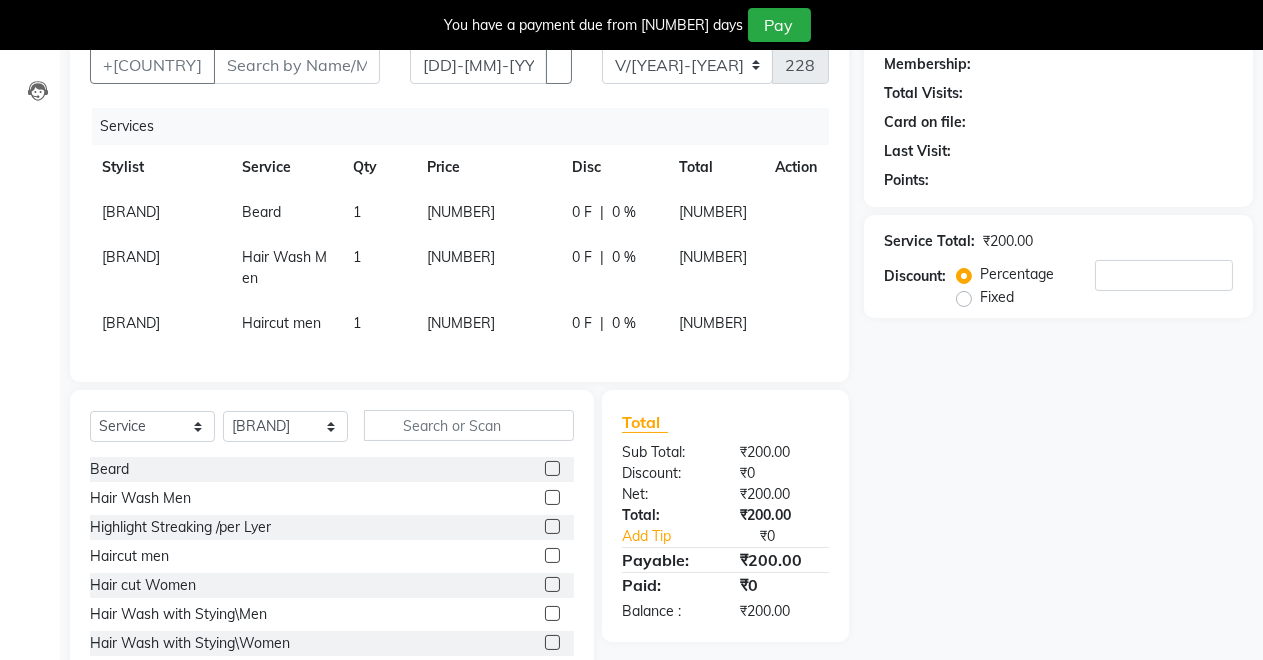 scroll, scrollTop: 0, scrollLeft: 0, axis: both 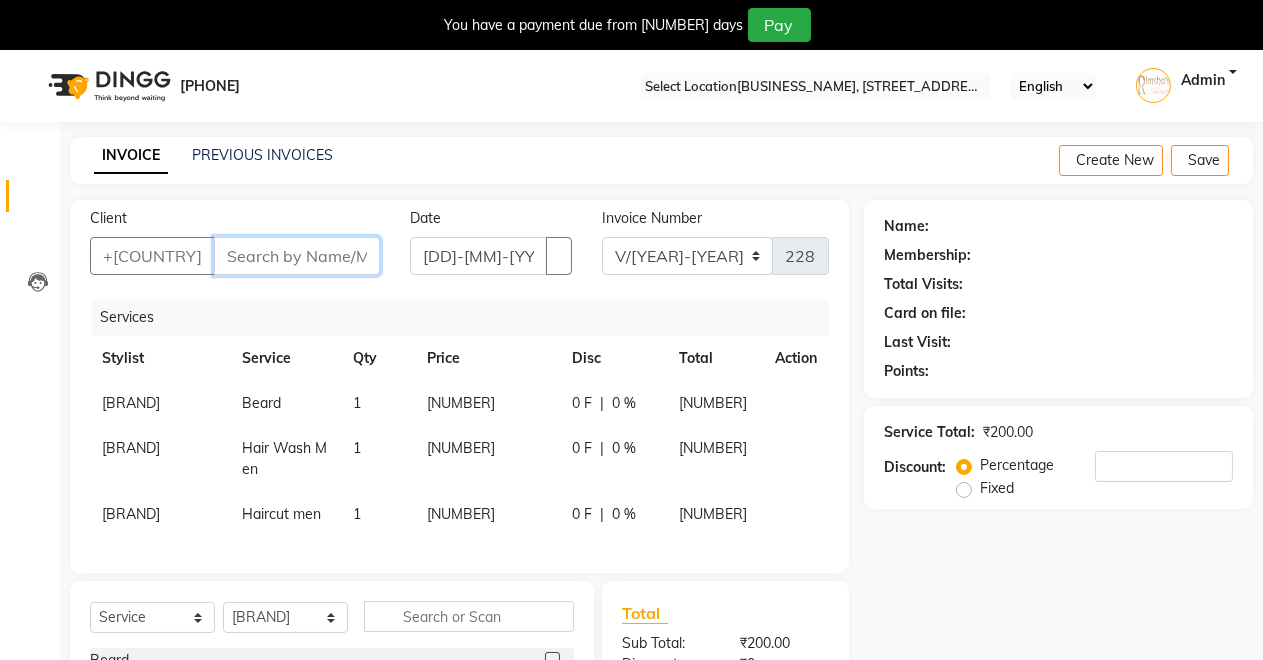 click on "Client" at bounding box center [297, 256] 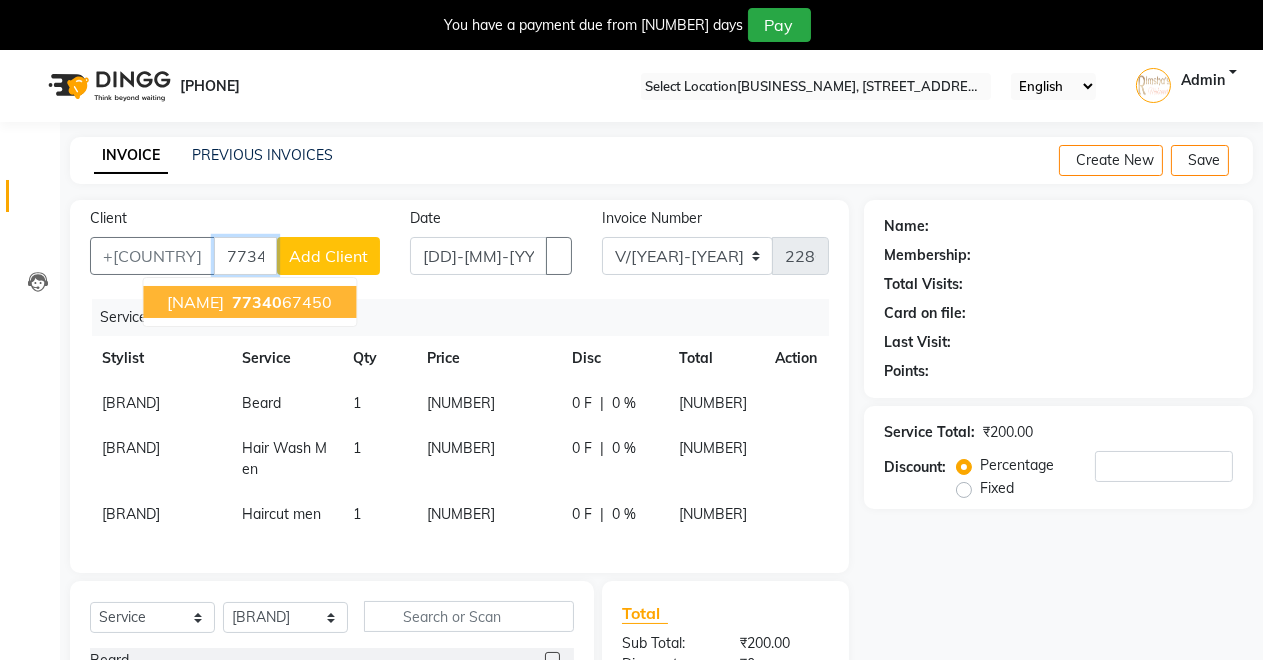 click on "[NAME] [NUMBER] [PHONE]" at bounding box center [249, 302] 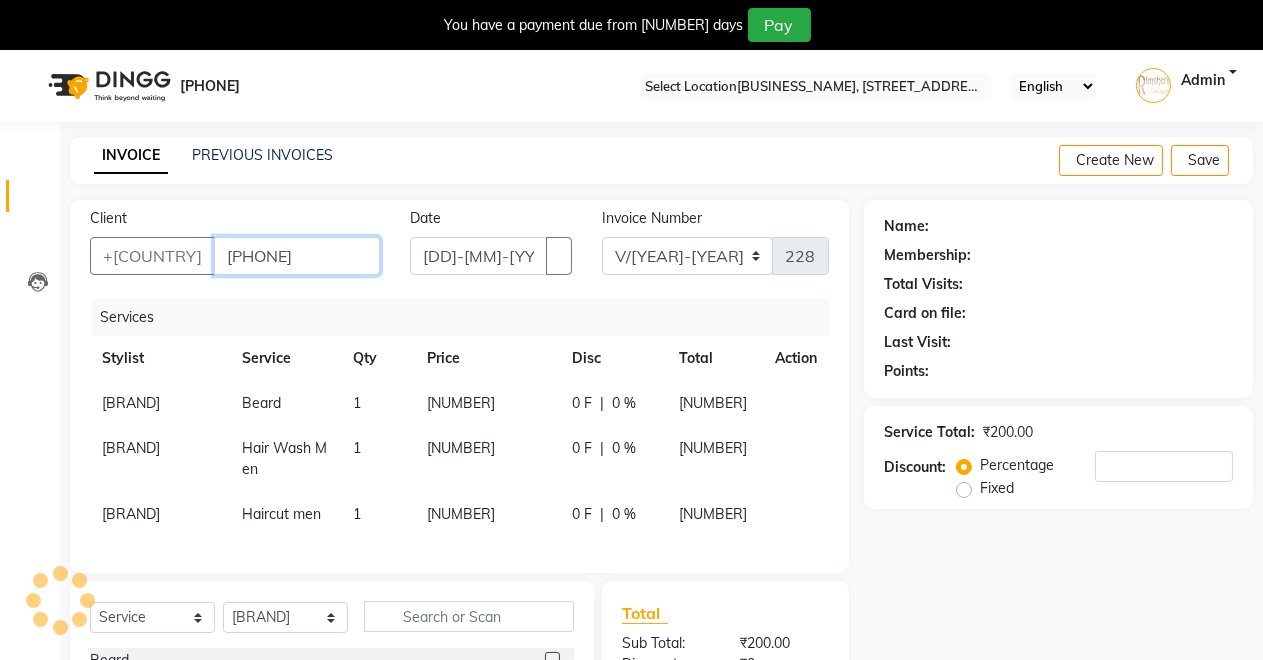 type on "[PHONE]" 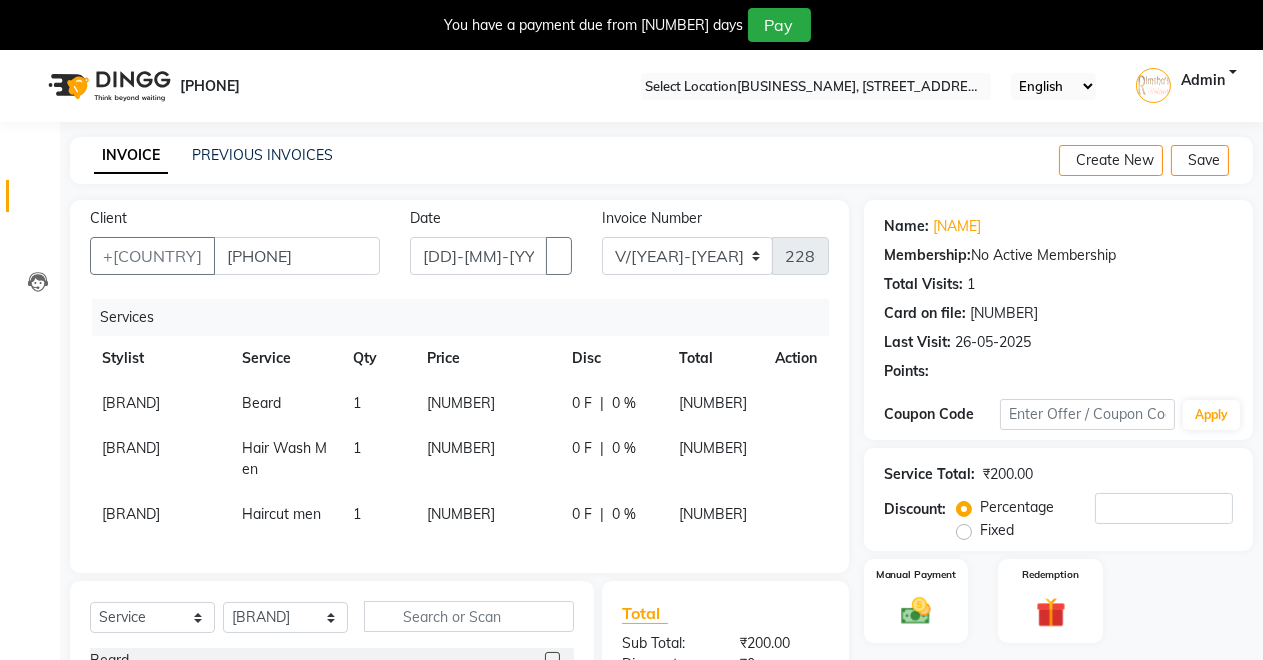 scroll, scrollTop: 262, scrollLeft: 0, axis: vertical 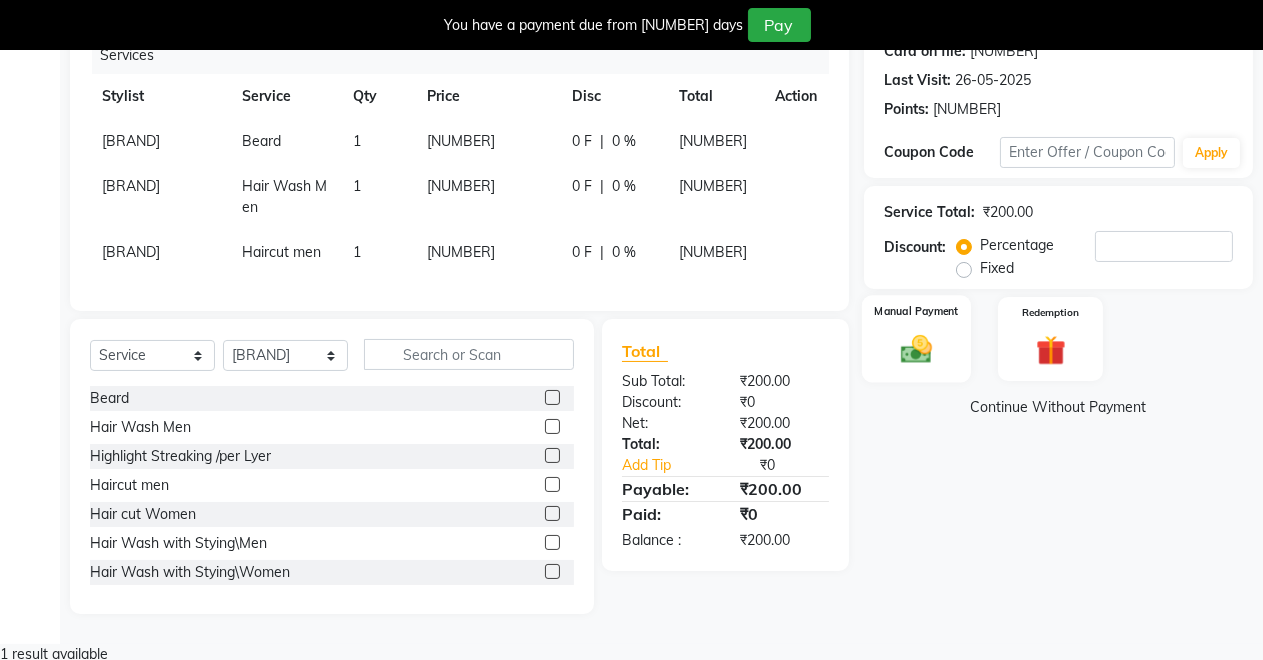 drag, startPoint x: 891, startPoint y: 357, endPoint x: 903, endPoint y: 358, distance: 12.0415945 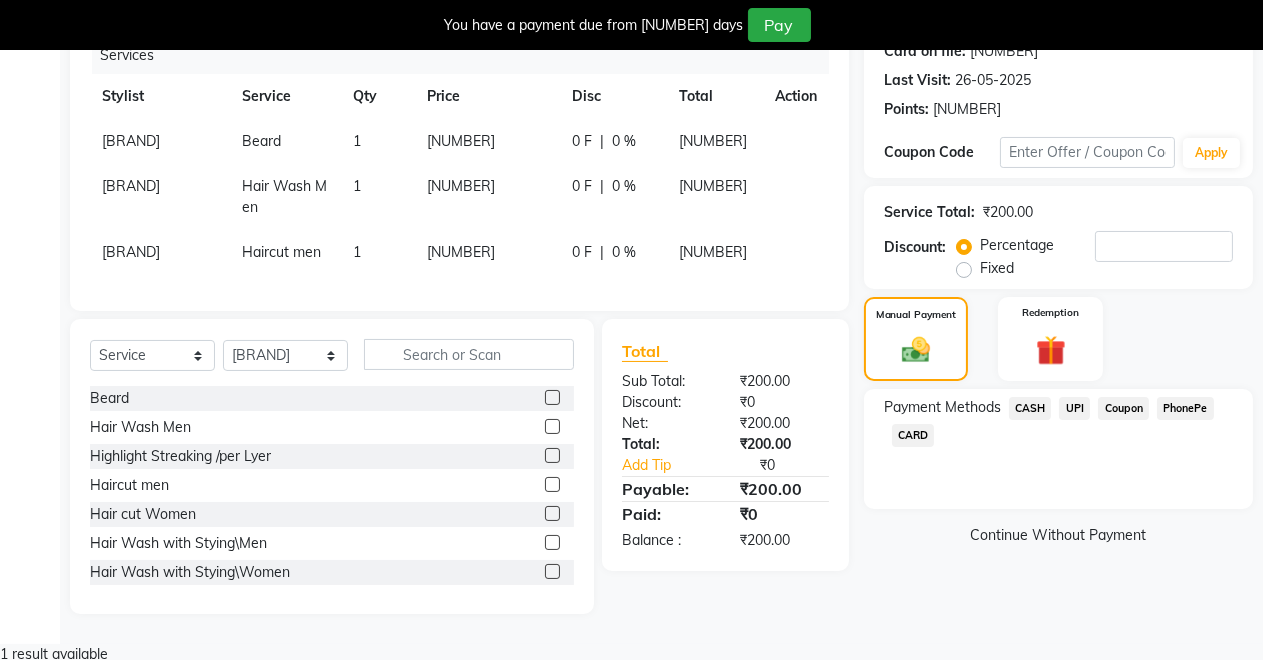 click on "UPI" at bounding box center (1030, 408) 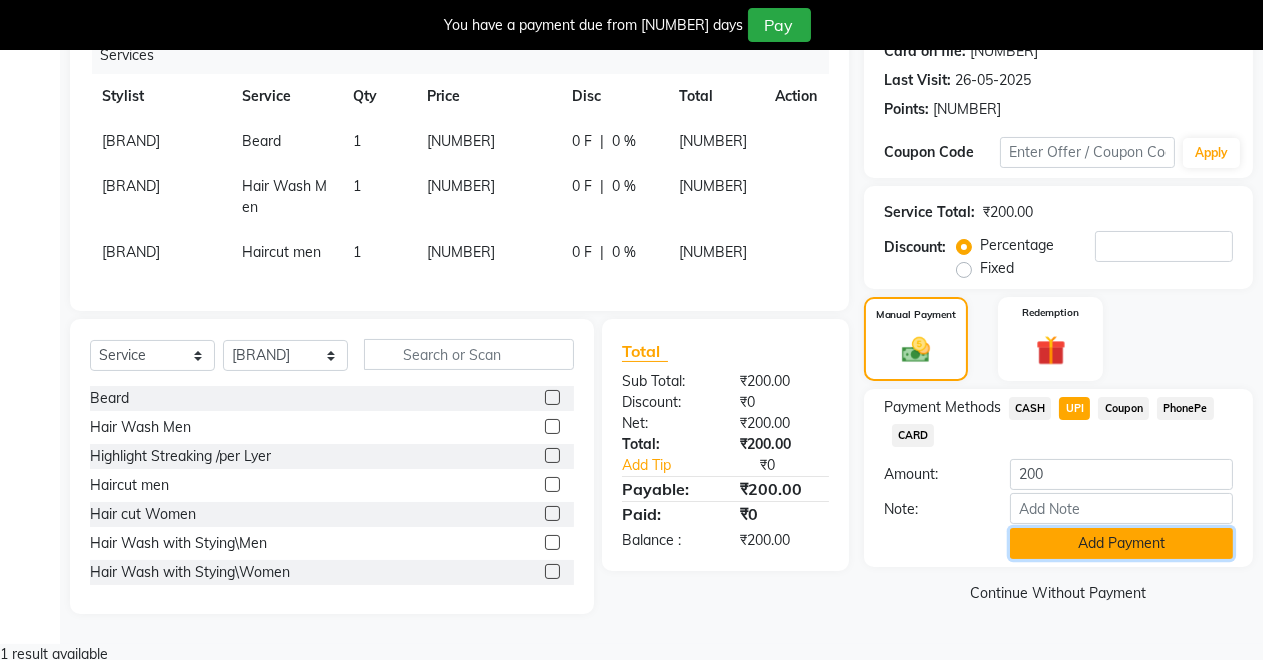 click on "Add Payment" at bounding box center (1121, 543) 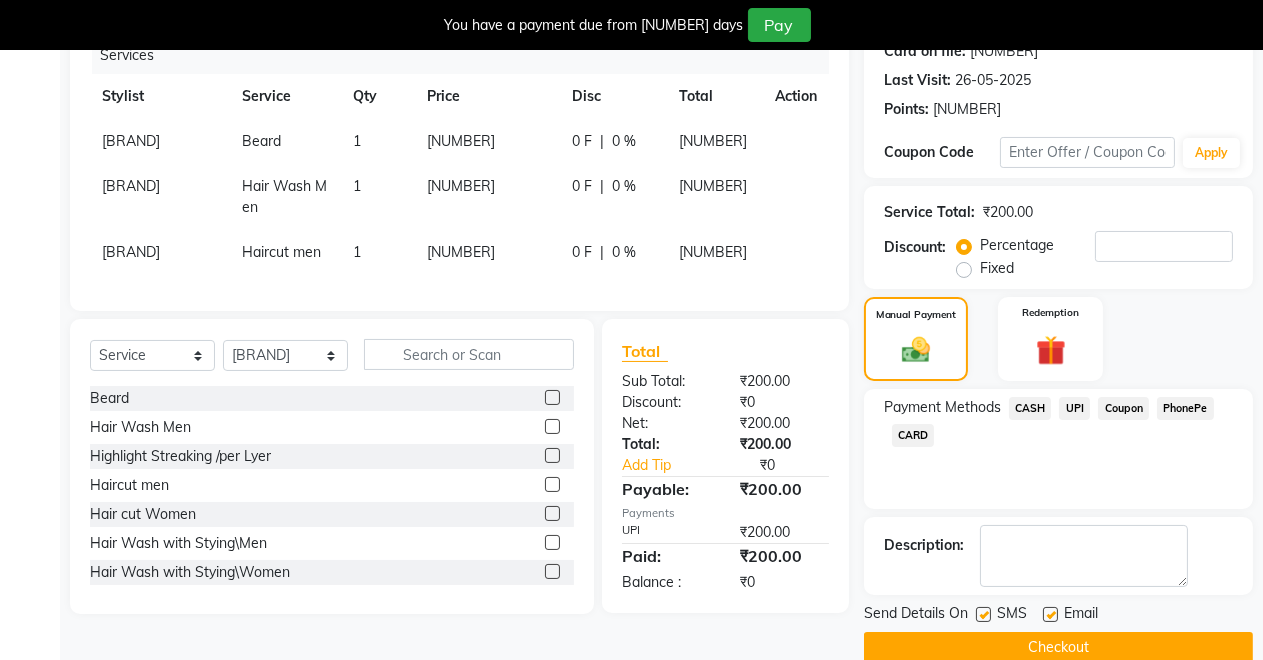 scroll, scrollTop: 302, scrollLeft: 0, axis: vertical 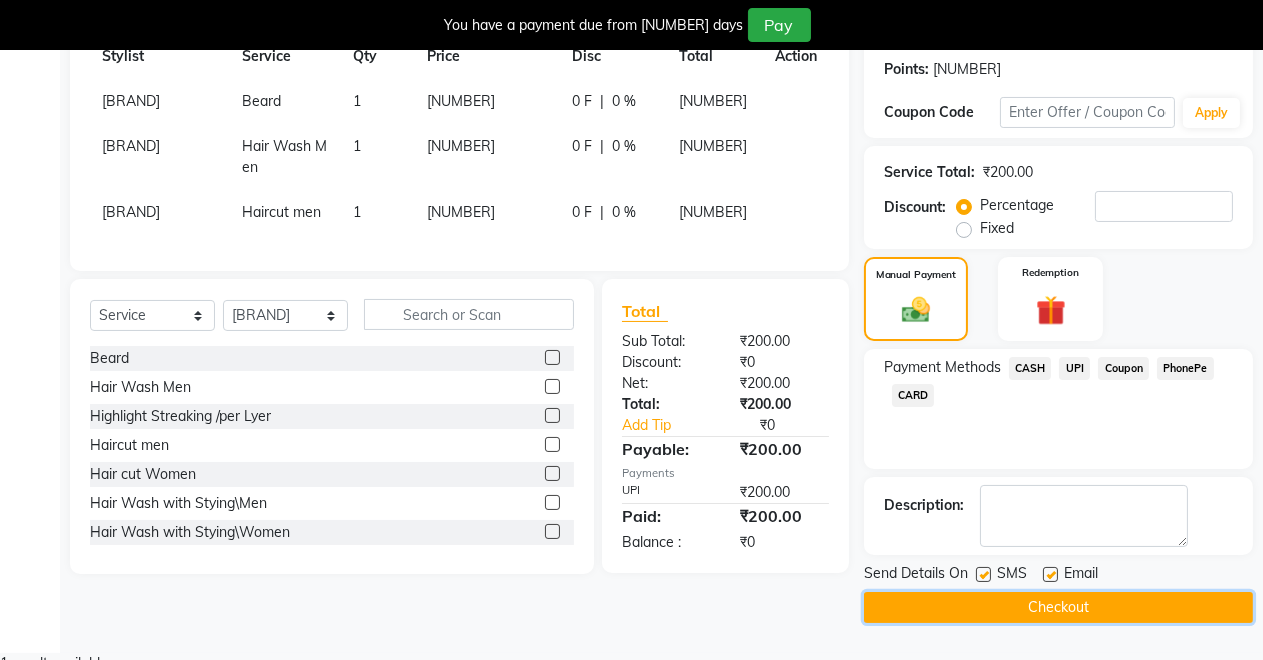 click on "Checkout" at bounding box center (1058, 607) 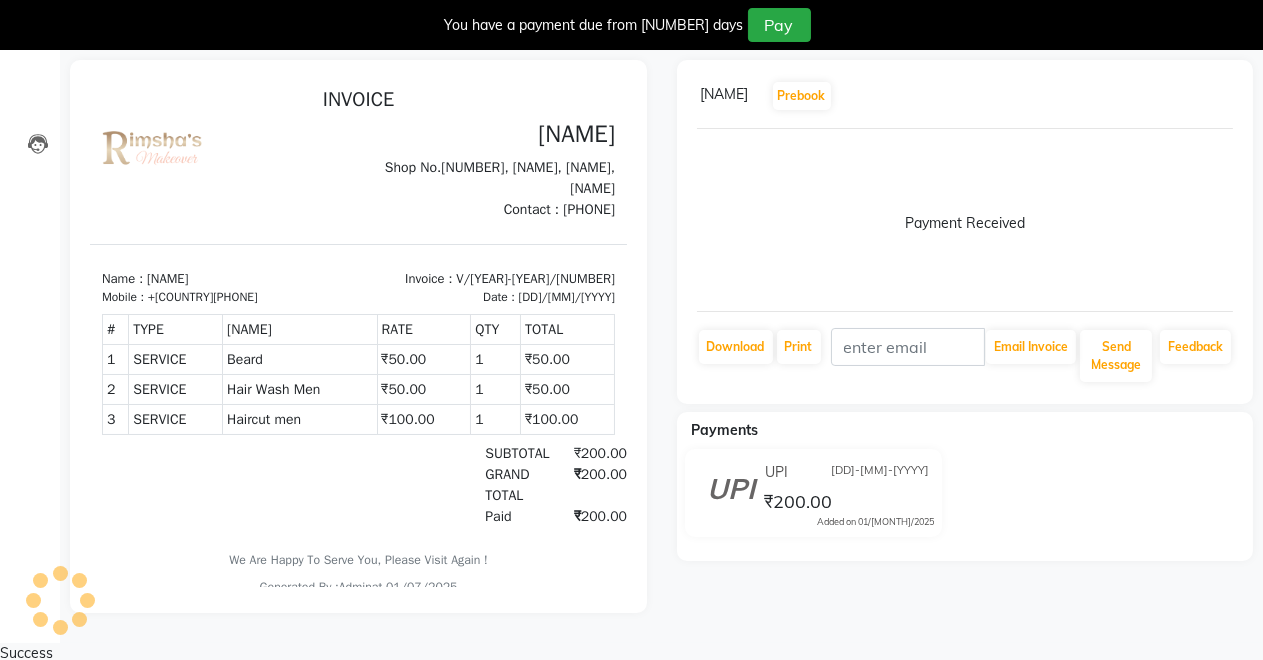 scroll, scrollTop: 0, scrollLeft: 0, axis: both 